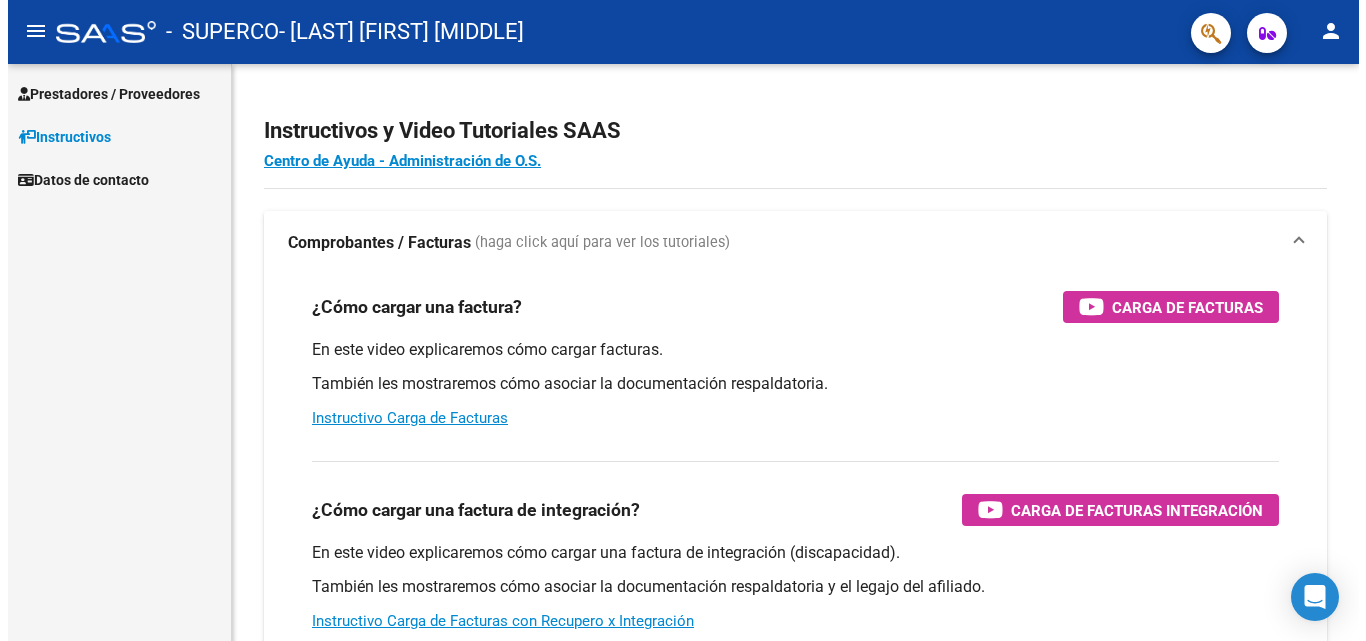 scroll, scrollTop: 0, scrollLeft: 0, axis: both 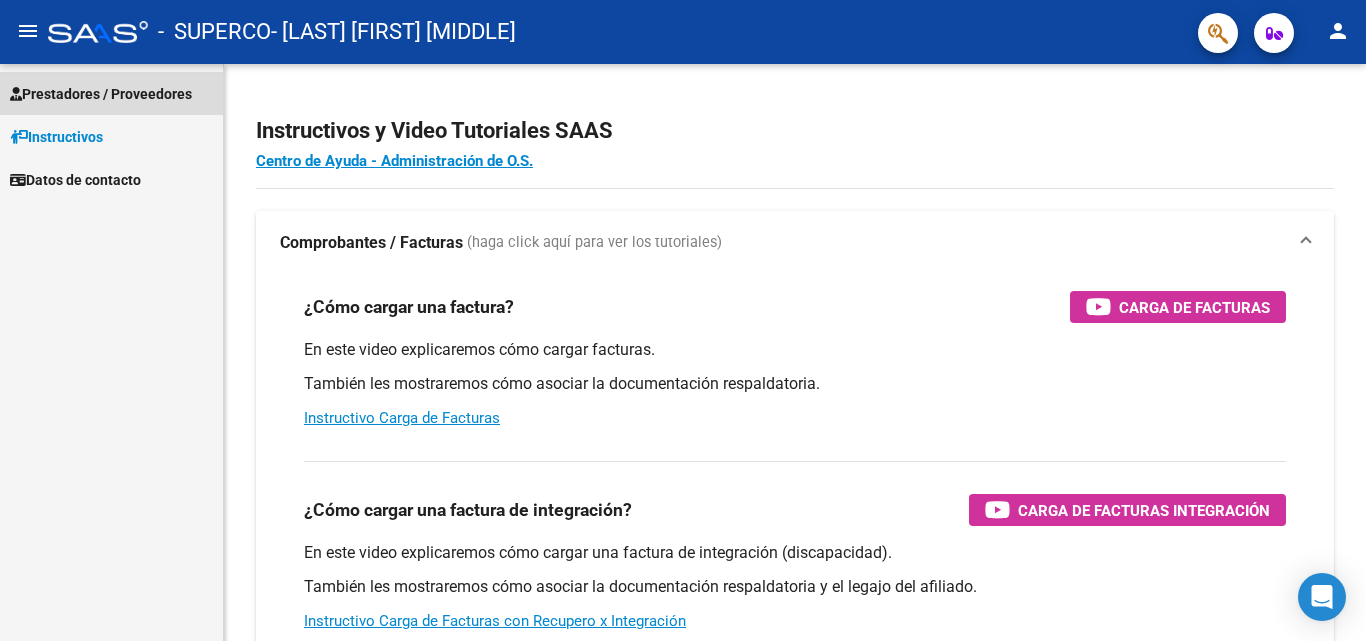click on "Prestadores / Proveedores" at bounding box center [101, 94] 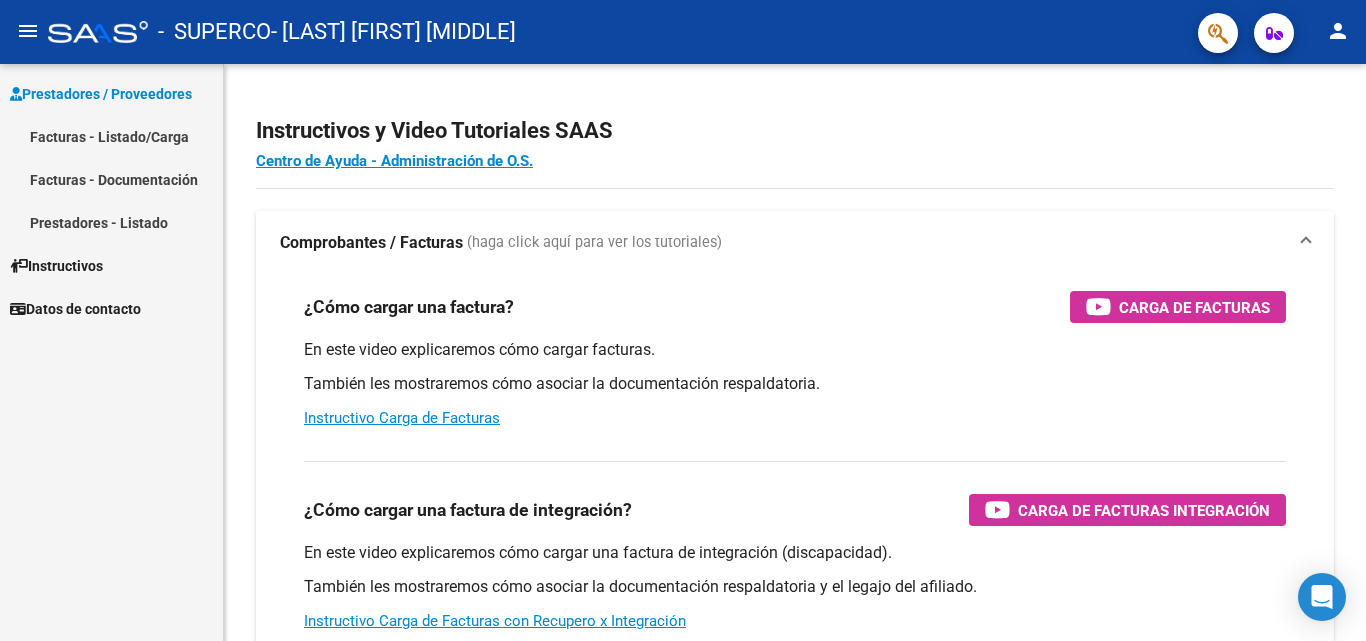 click on "Facturas - Listado/Carga" at bounding box center (111, 136) 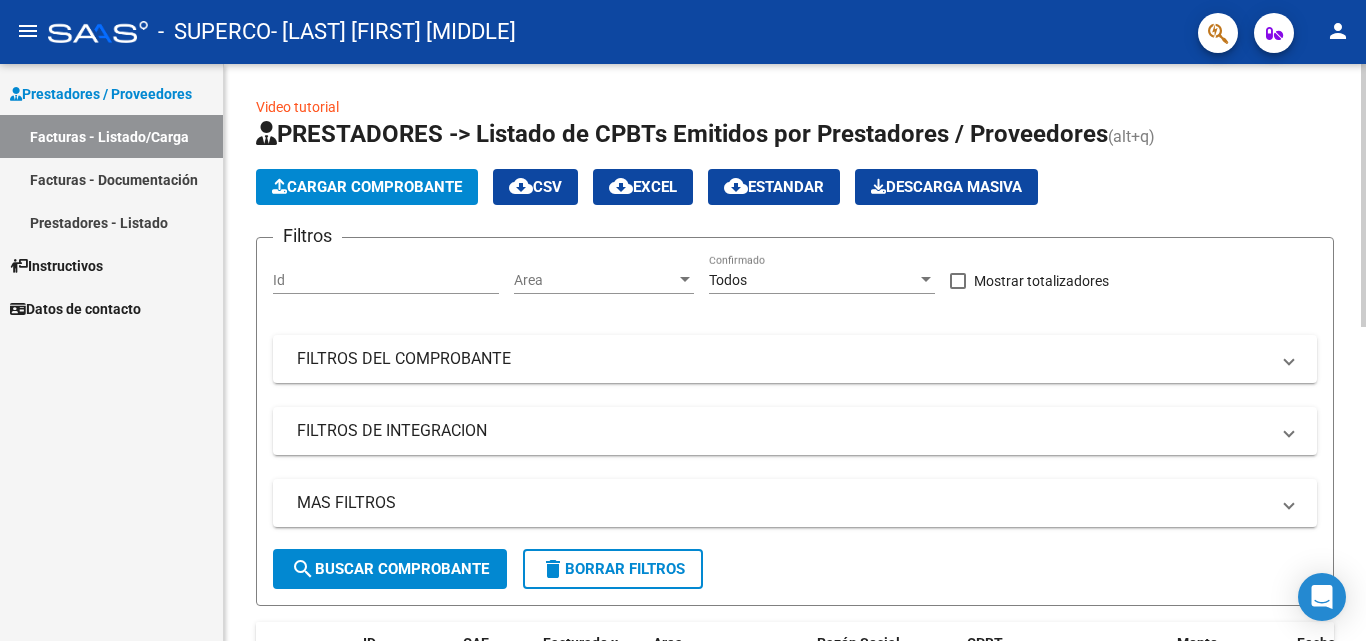 click on "Cargar Comprobante" 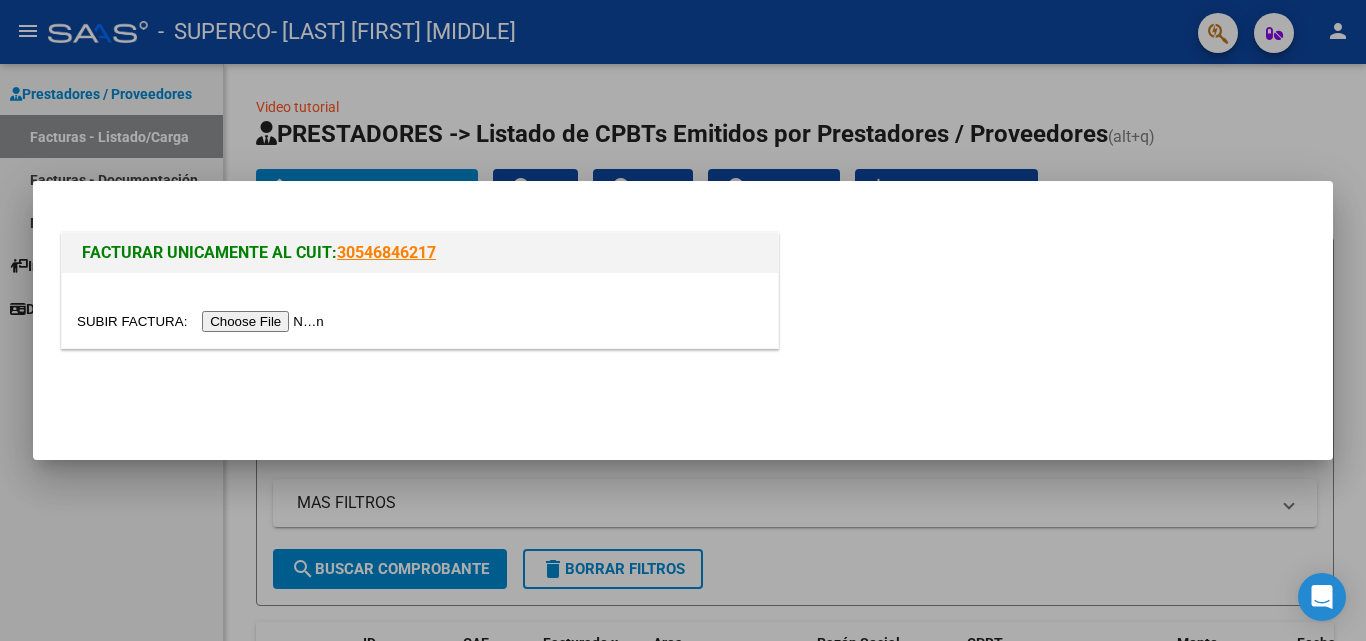 click at bounding box center [203, 321] 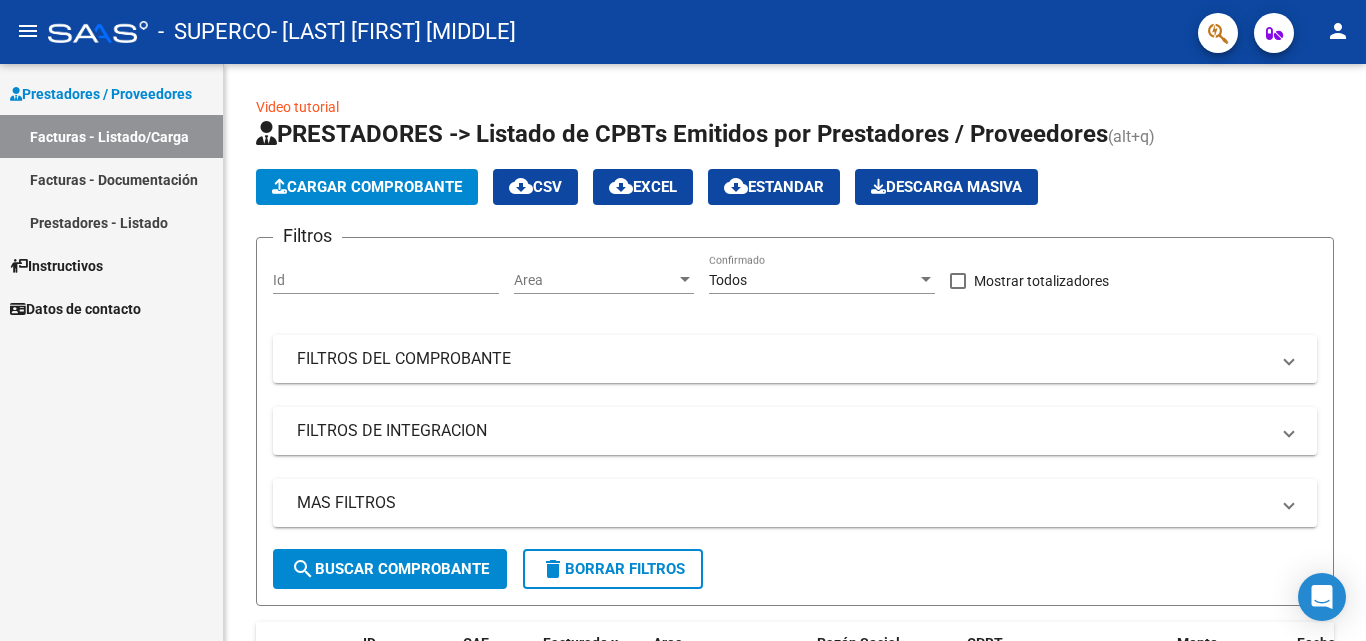 scroll, scrollTop: 0, scrollLeft: 0, axis: both 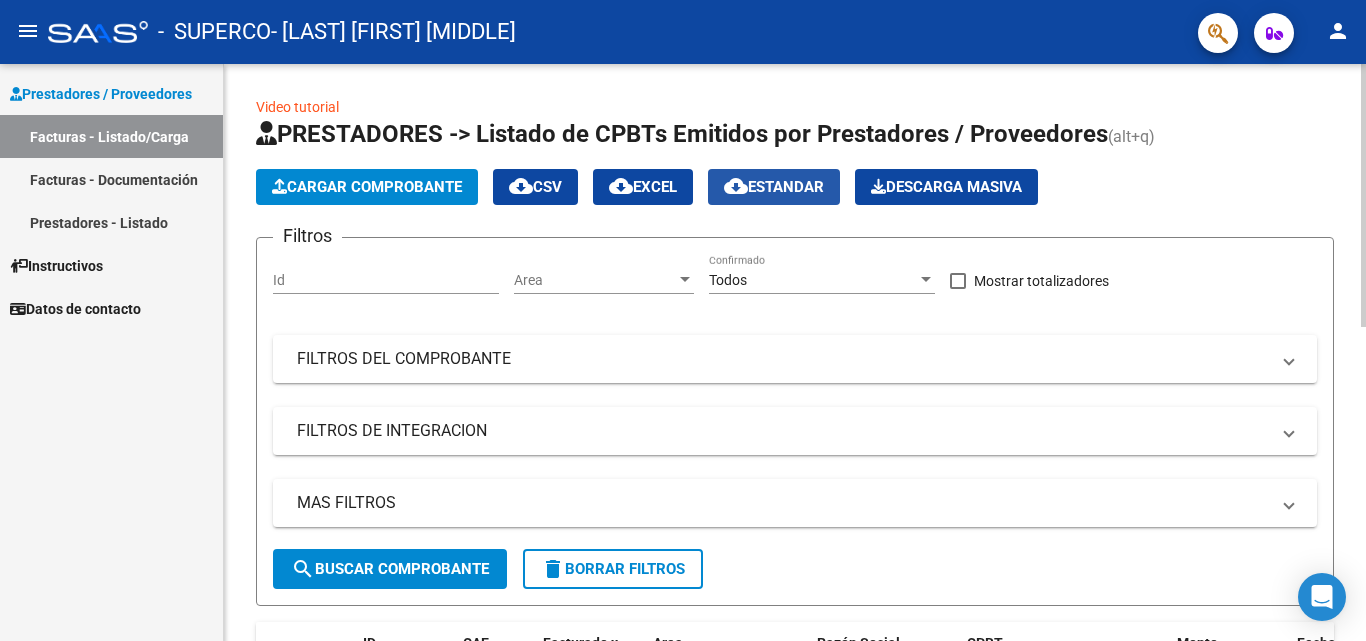 click on "cloud_download  Estandar" 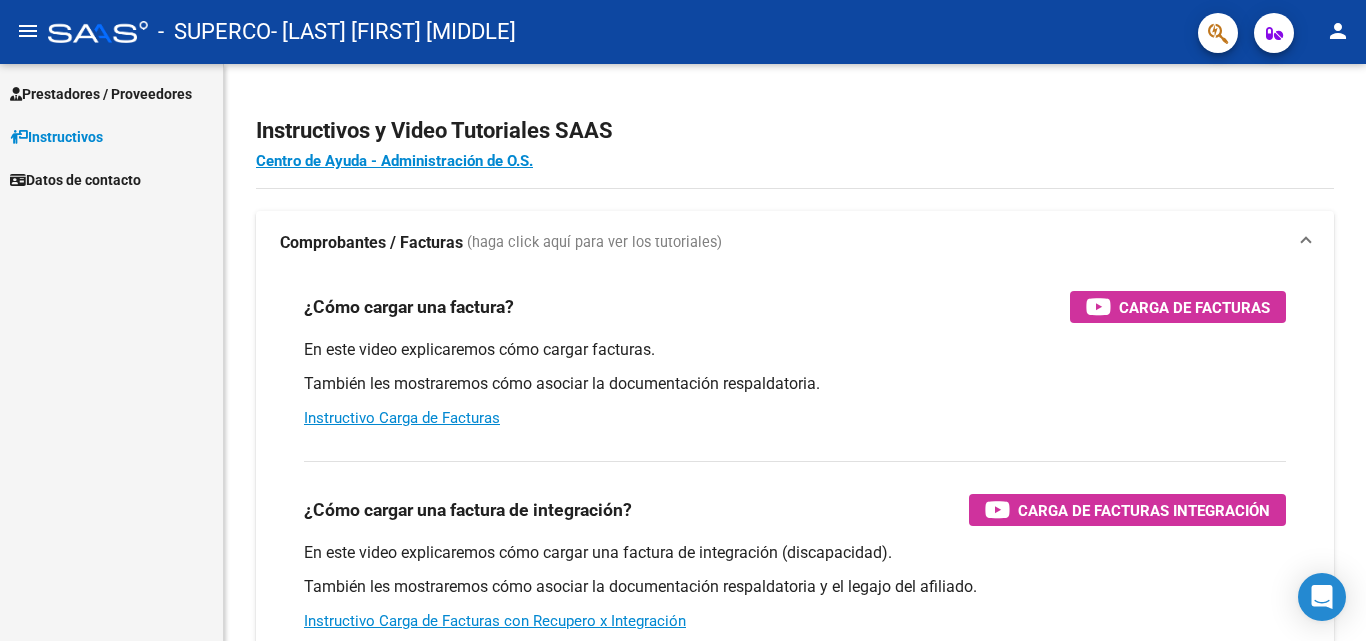 scroll, scrollTop: 0, scrollLeft: 0, axis: both 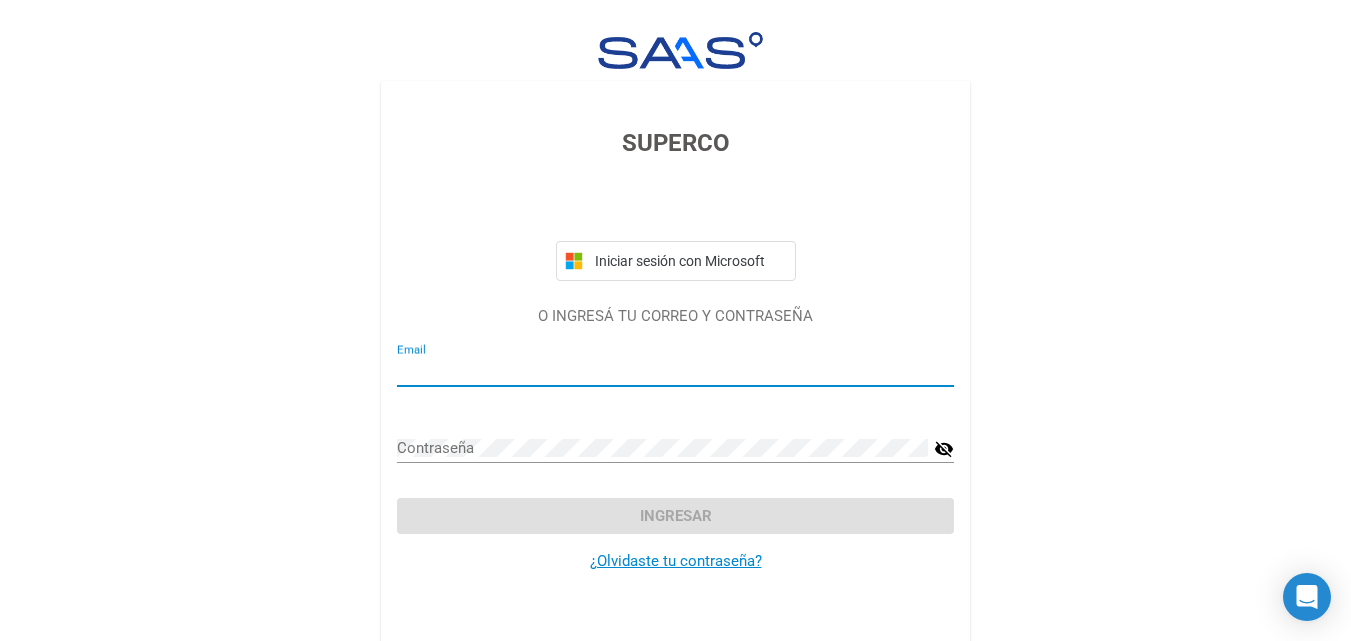 click on "Email" at bounding box center (675, 371) 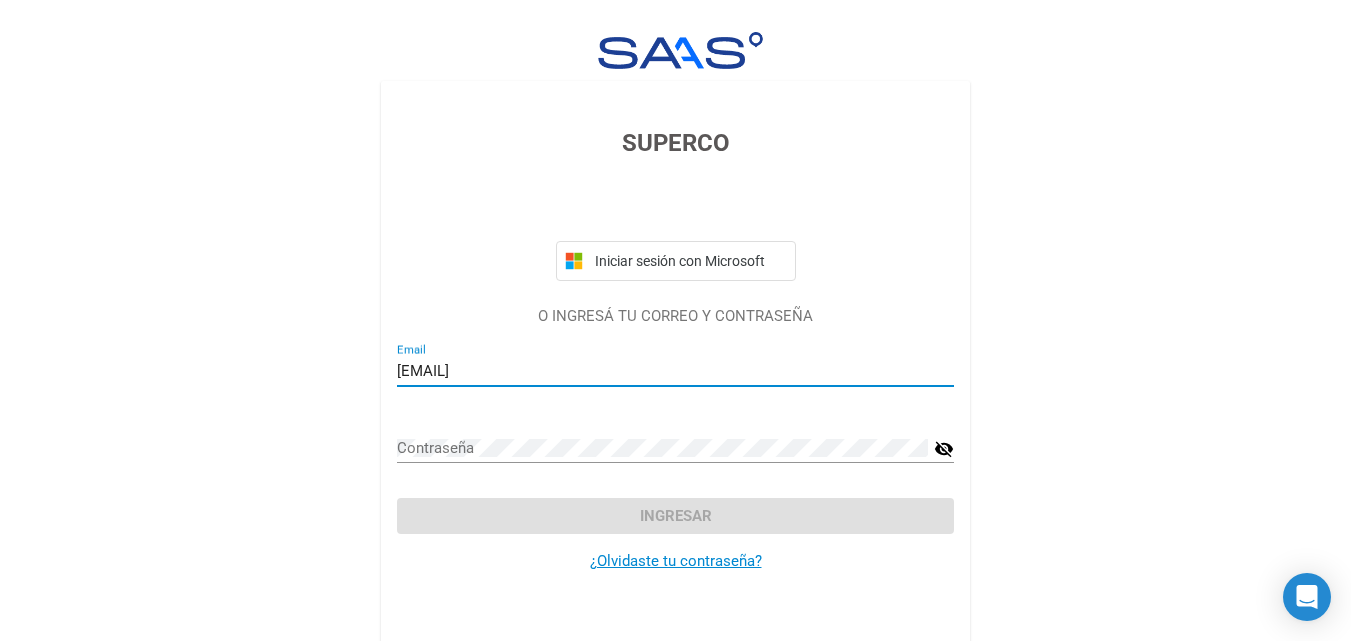 type on "[EMAIL]" 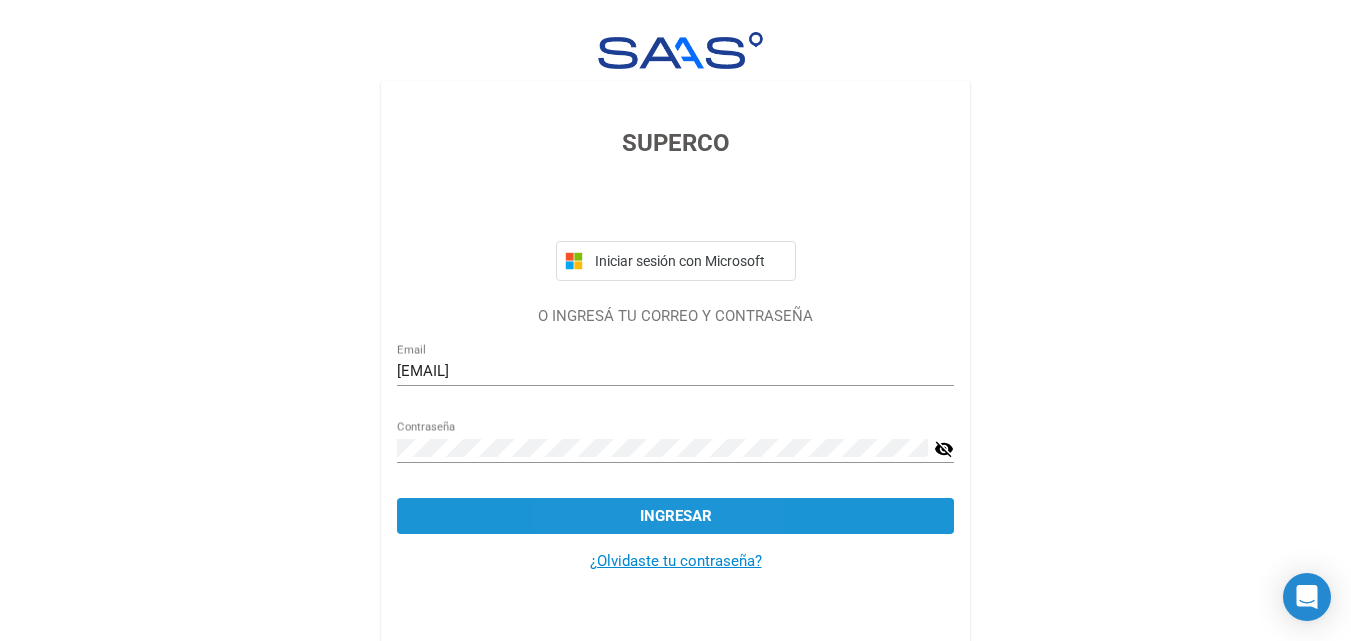 click on "Ingresar" 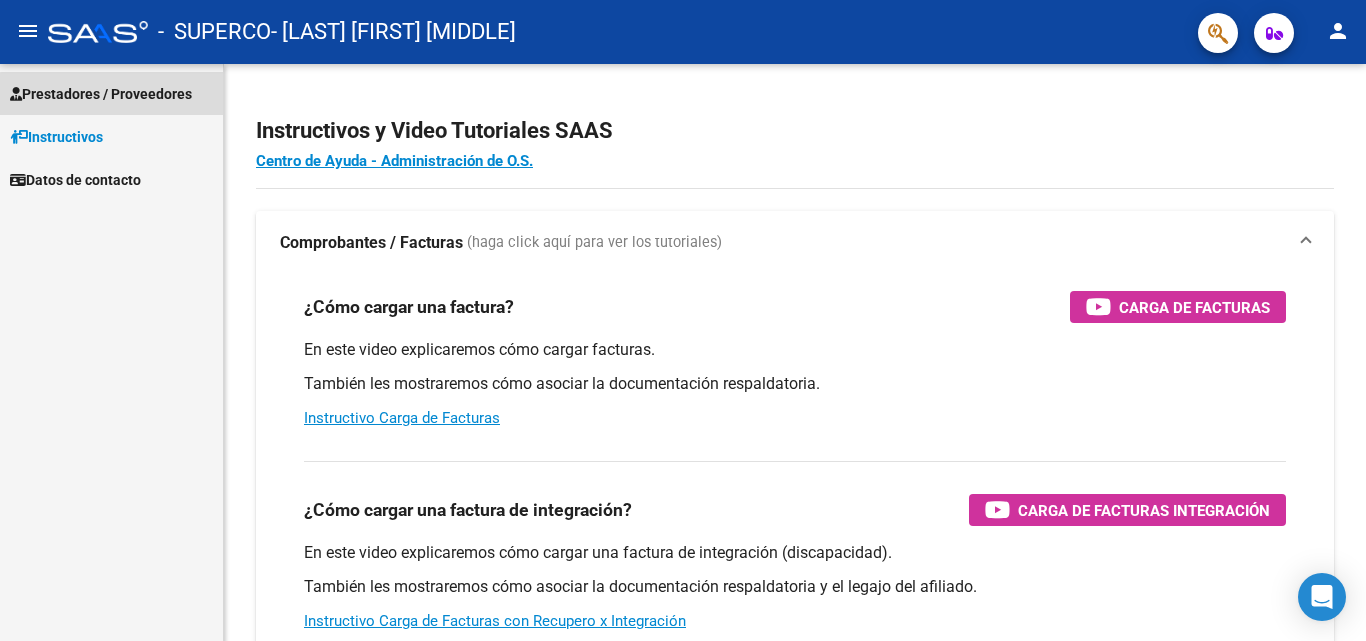 click on "Prestadores / Proveedores" at bounding box center (101, 94) 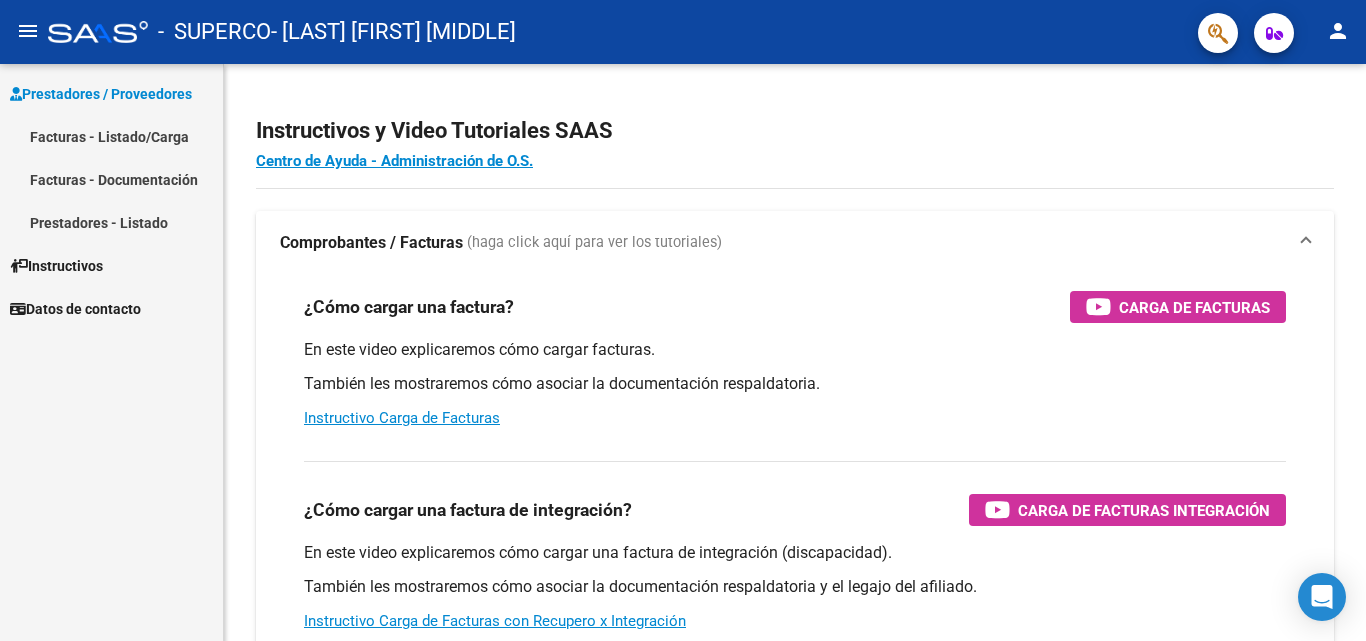 click on "Facturas - Listado/Carga" at bounding box center [111, 136] 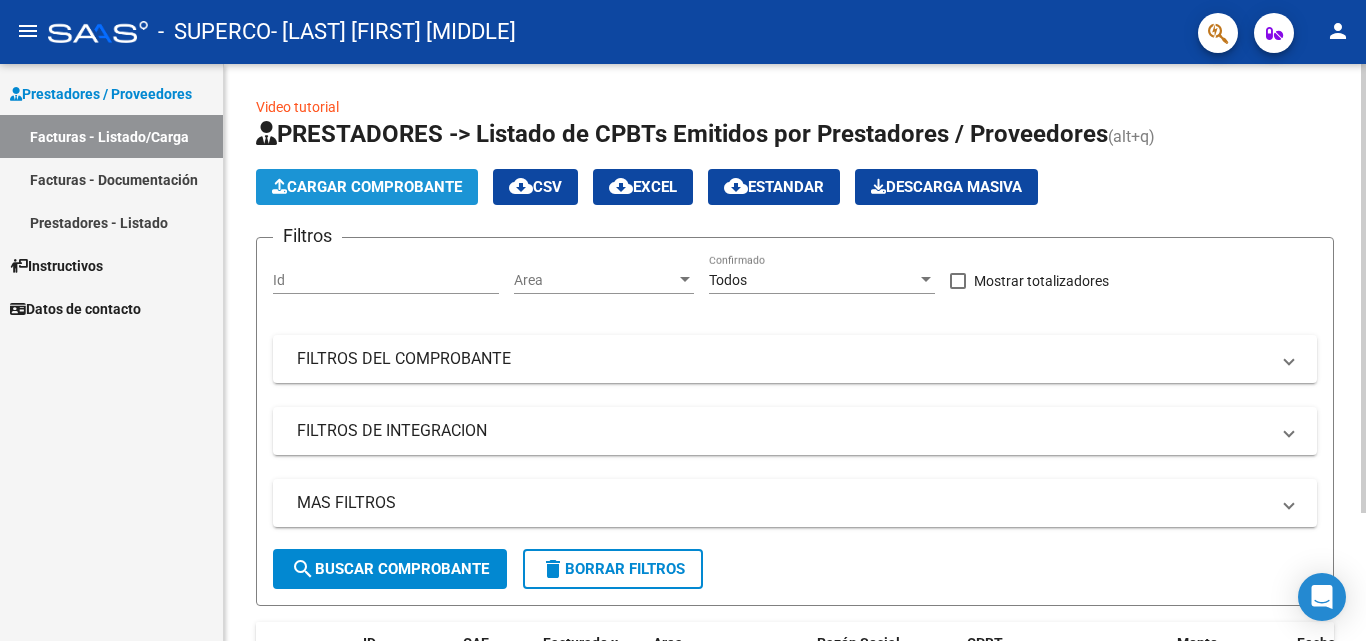 click on "Cargar Comprobante" 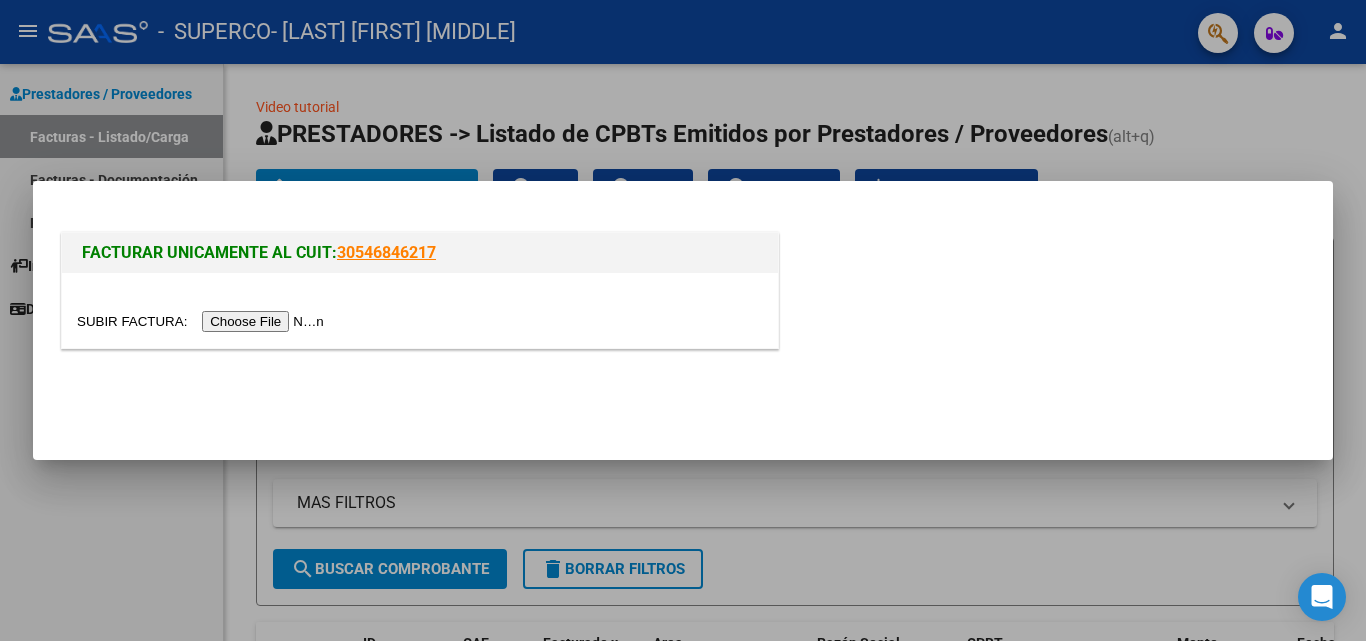 click at bounding box center [203, 321] 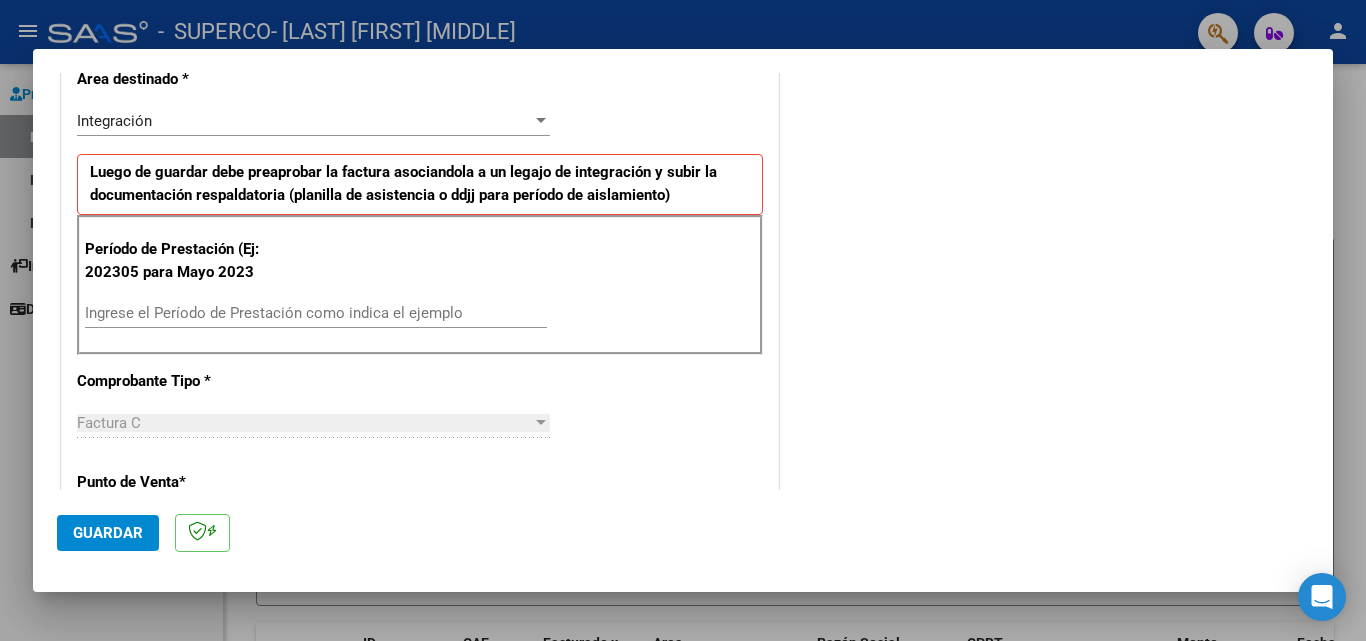 scroll, scrollTop: 440, scrollLeft: 0, axis: vertical 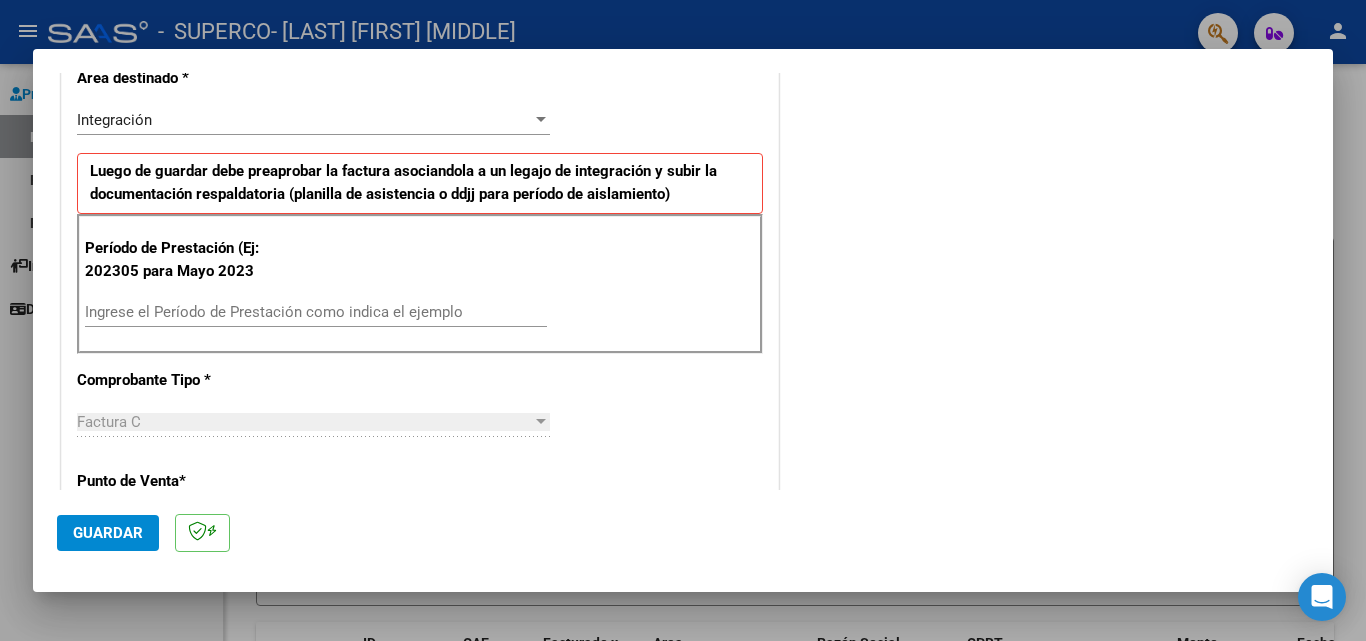 click on "Ingrese el Período de Prestación como indica el ejemplo" at bounding box center (316, 312) 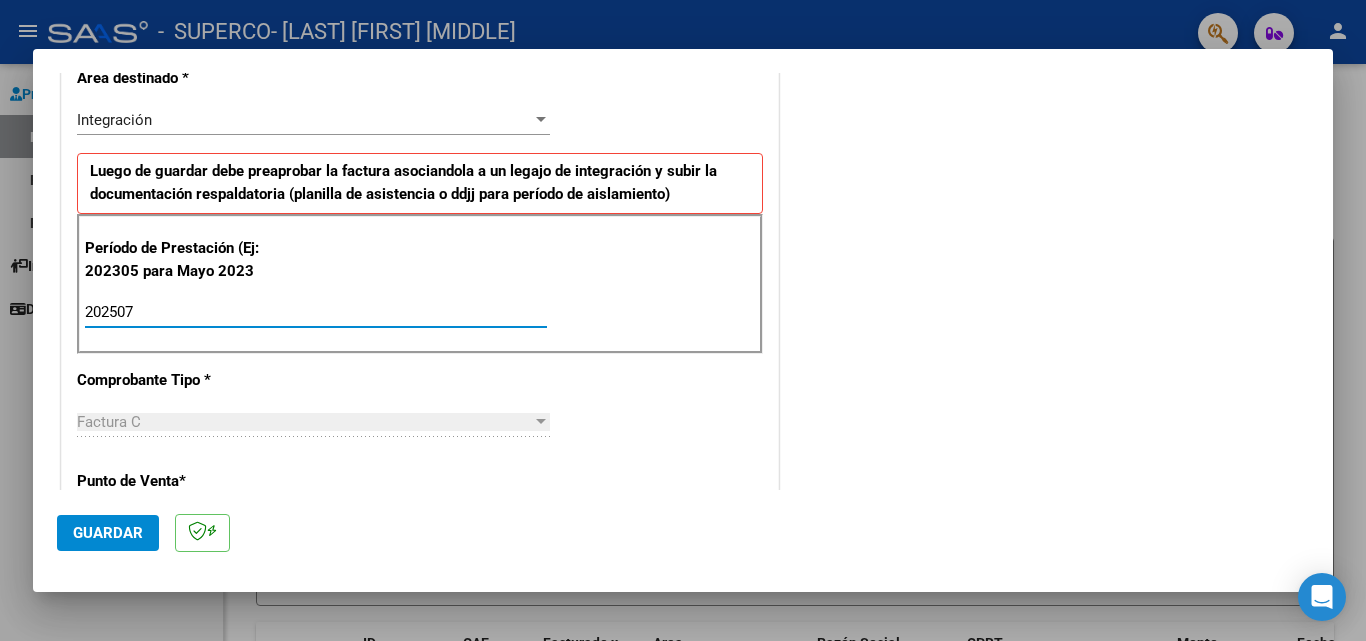 type on "202507" 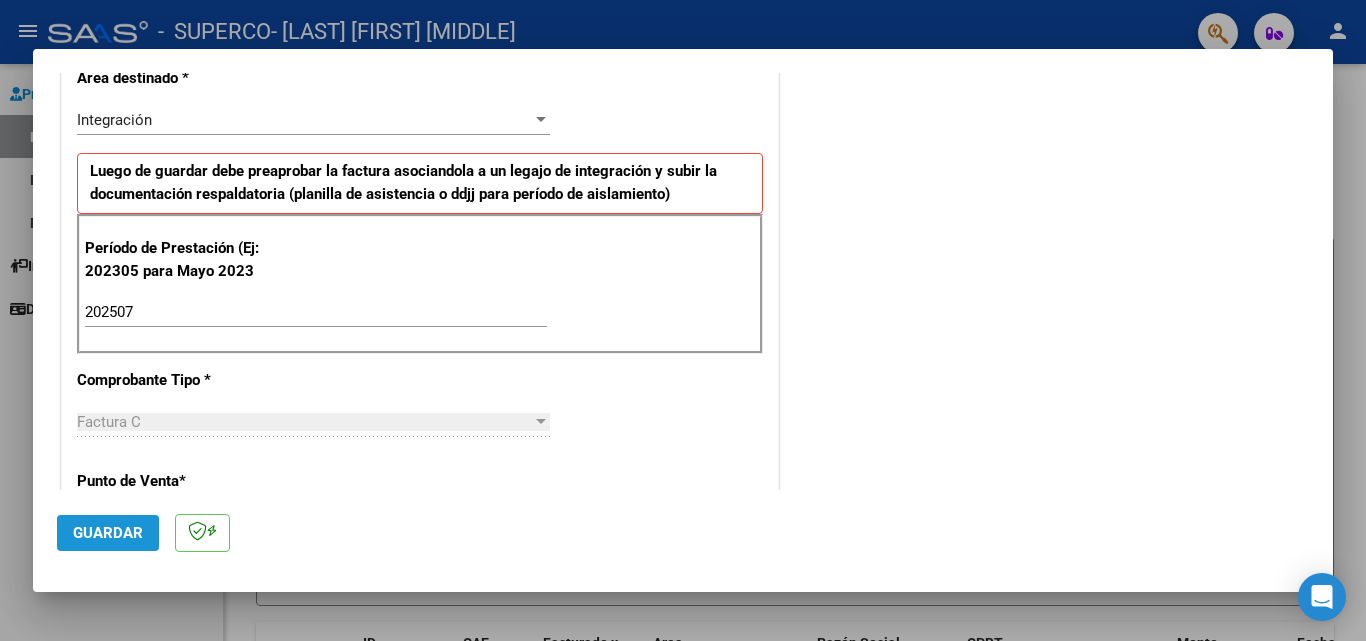click on "Guardar" 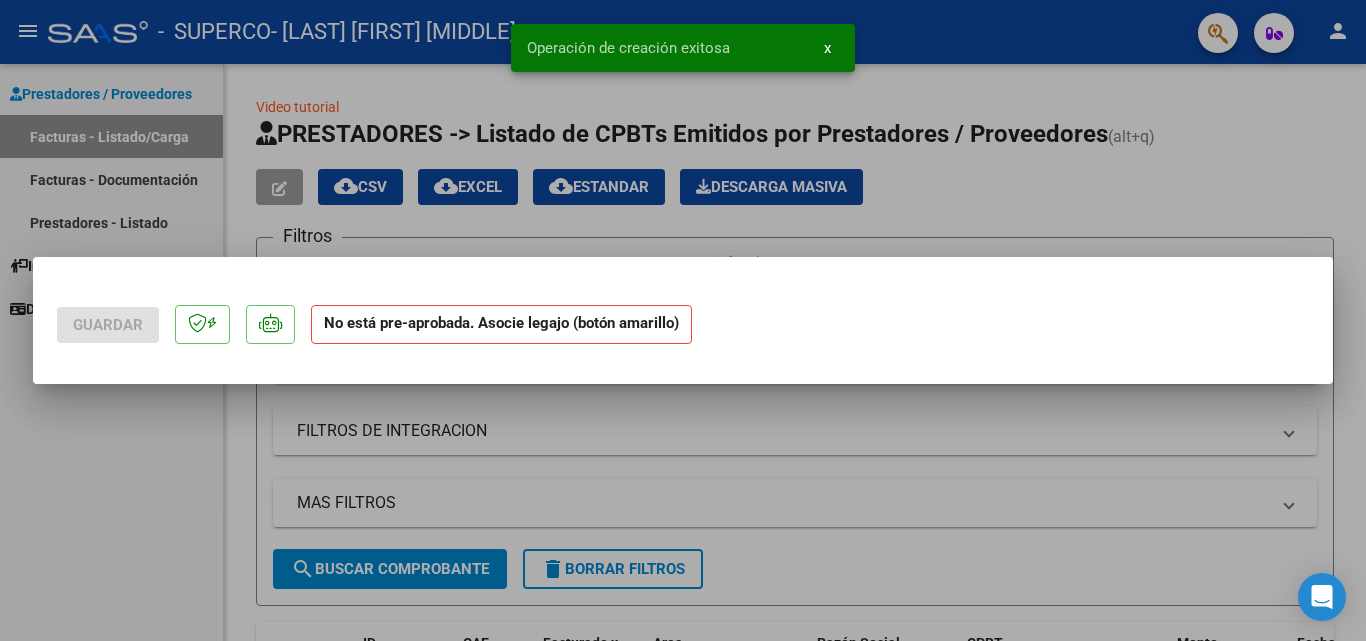 scroll, scrollTop: 0, scrollLeft: 0, axis: both 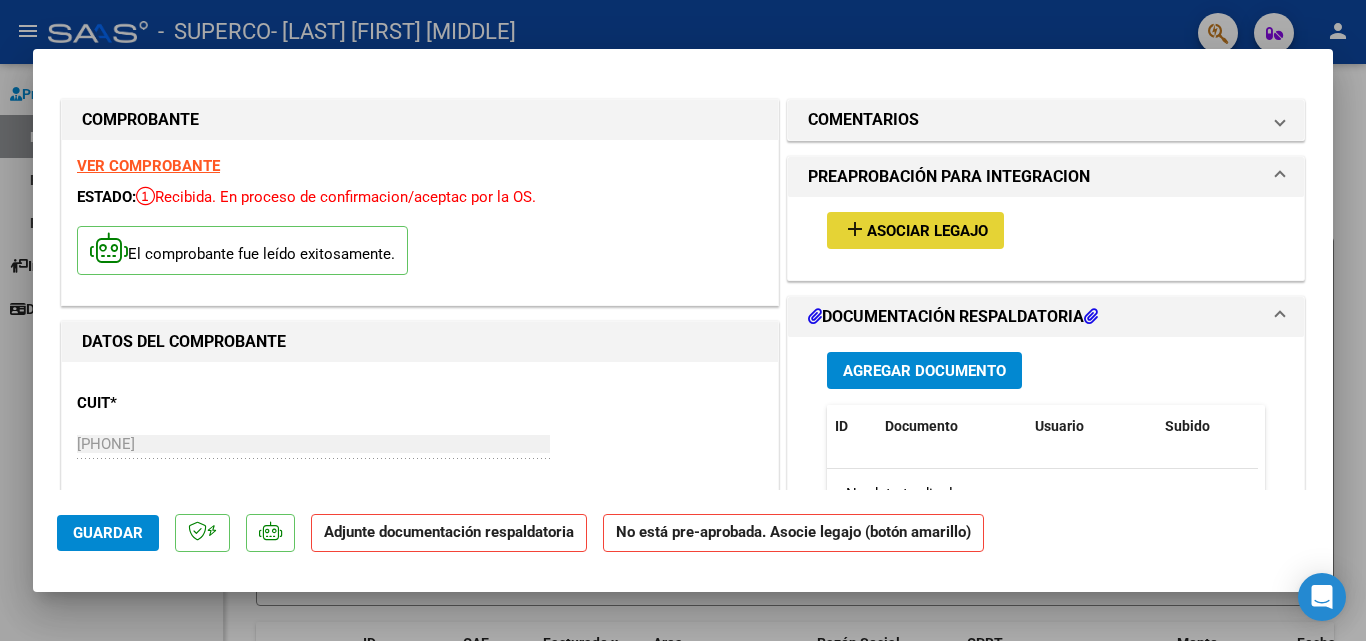 click on "Asociar Legajo" at bounding box center [927, 231] 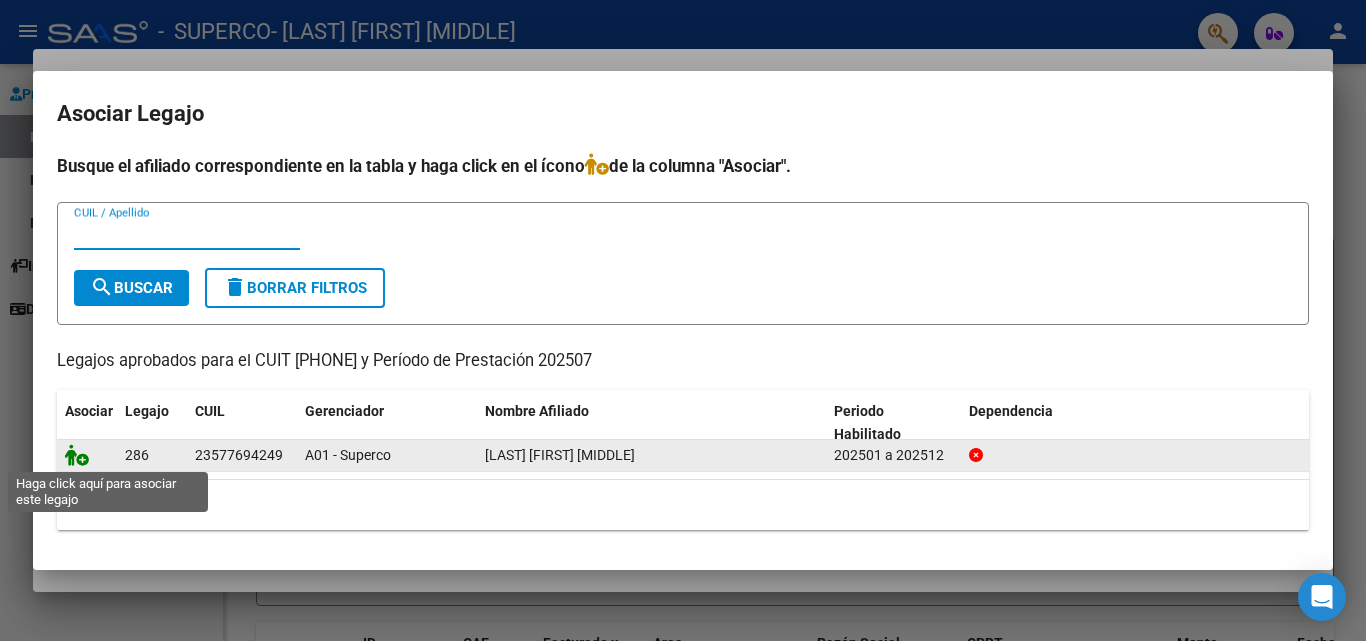 click 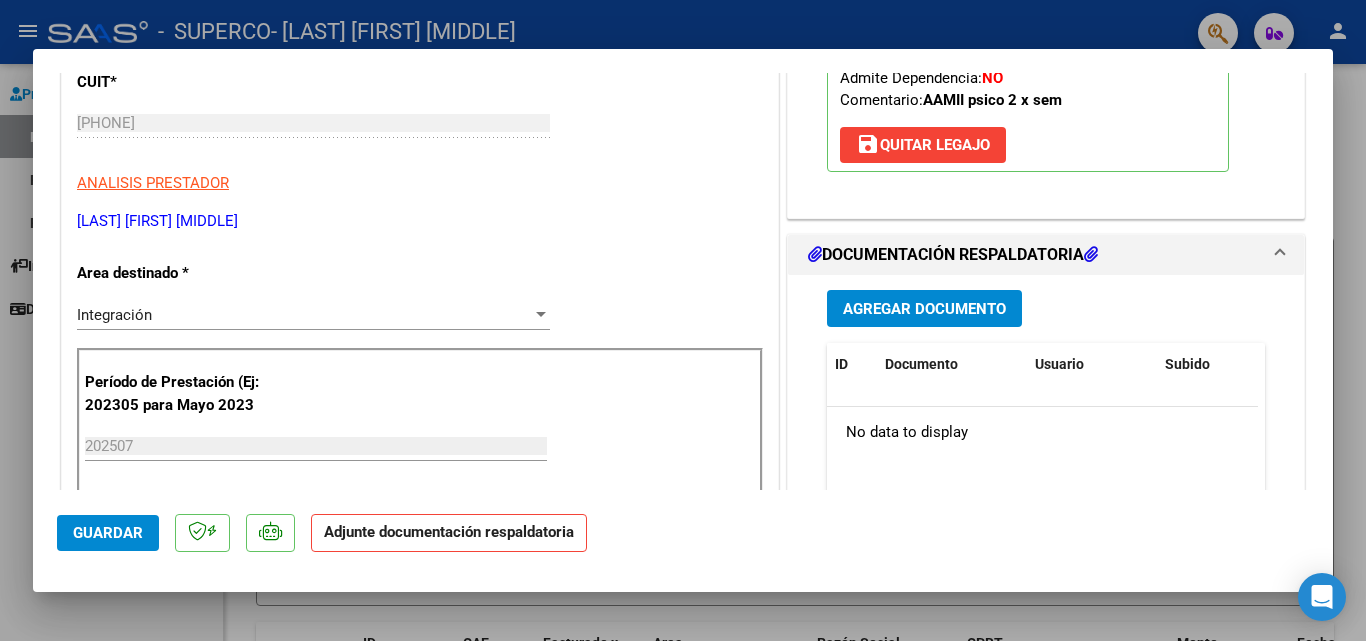 scroll, scrollTop: 360, scrollLeft: 0, axis: vertical 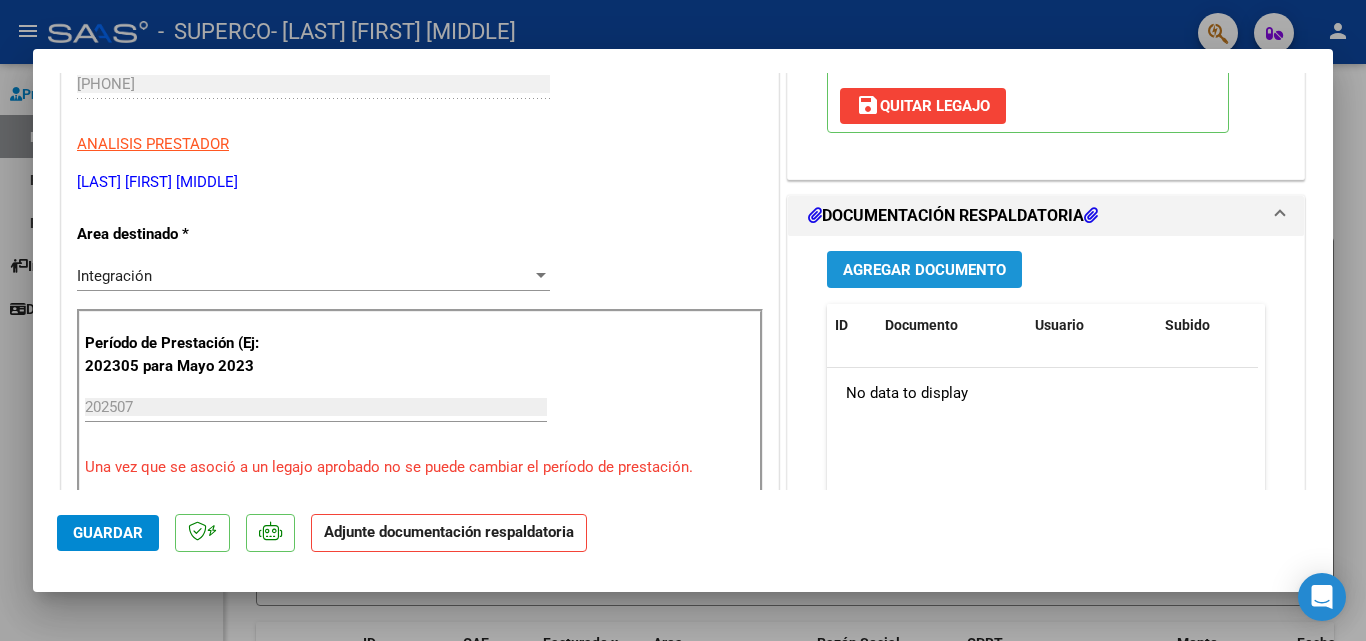 click on "Agregar Documento" at bounding box center (924, 270) 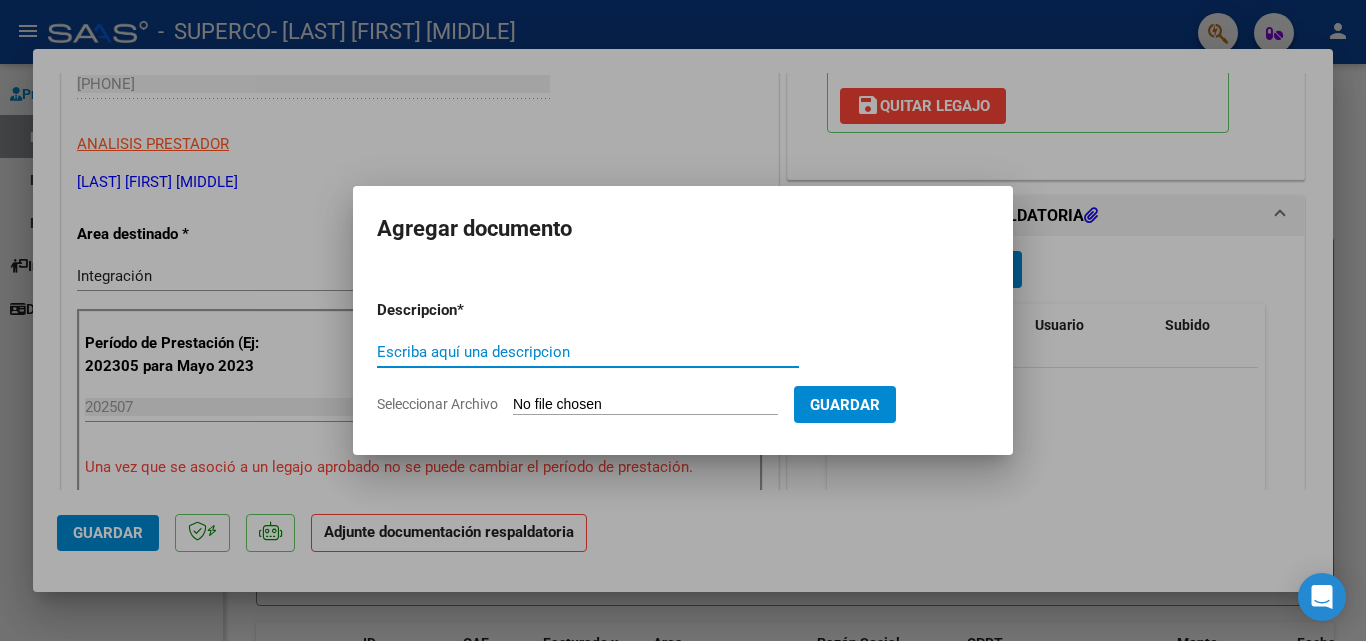 click on "Seleccionar Archivo" 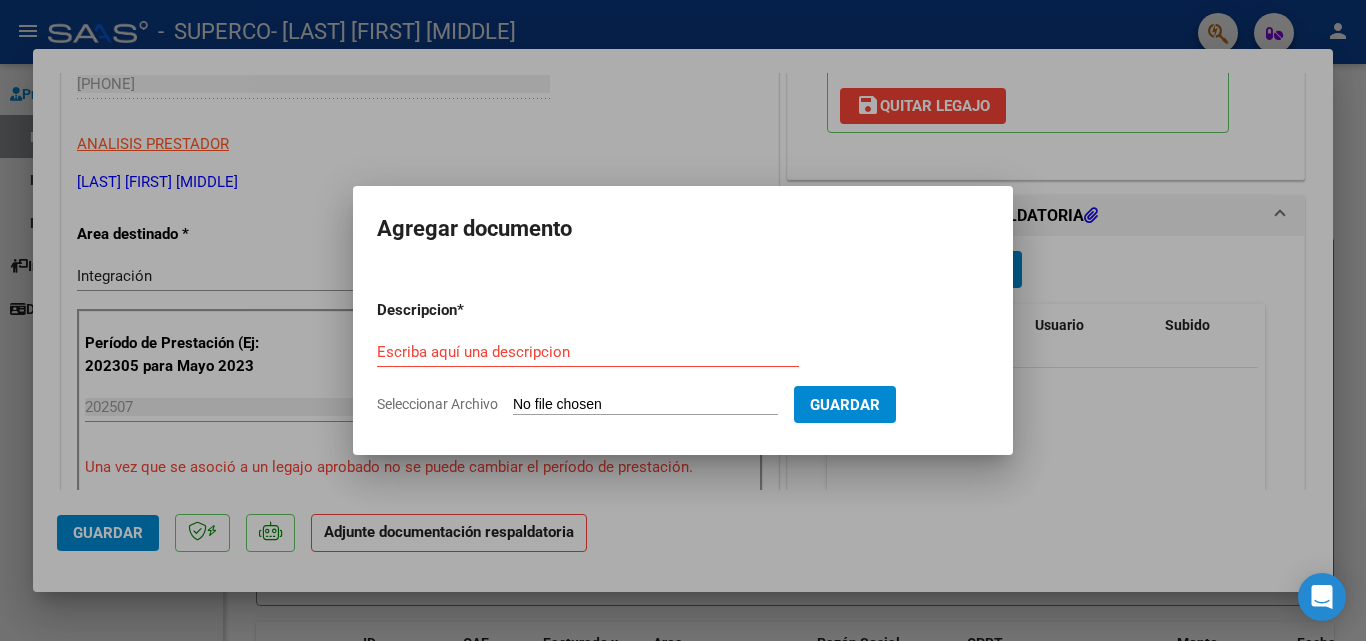 type on "C:\fakepath\[FILENAME].pdf" 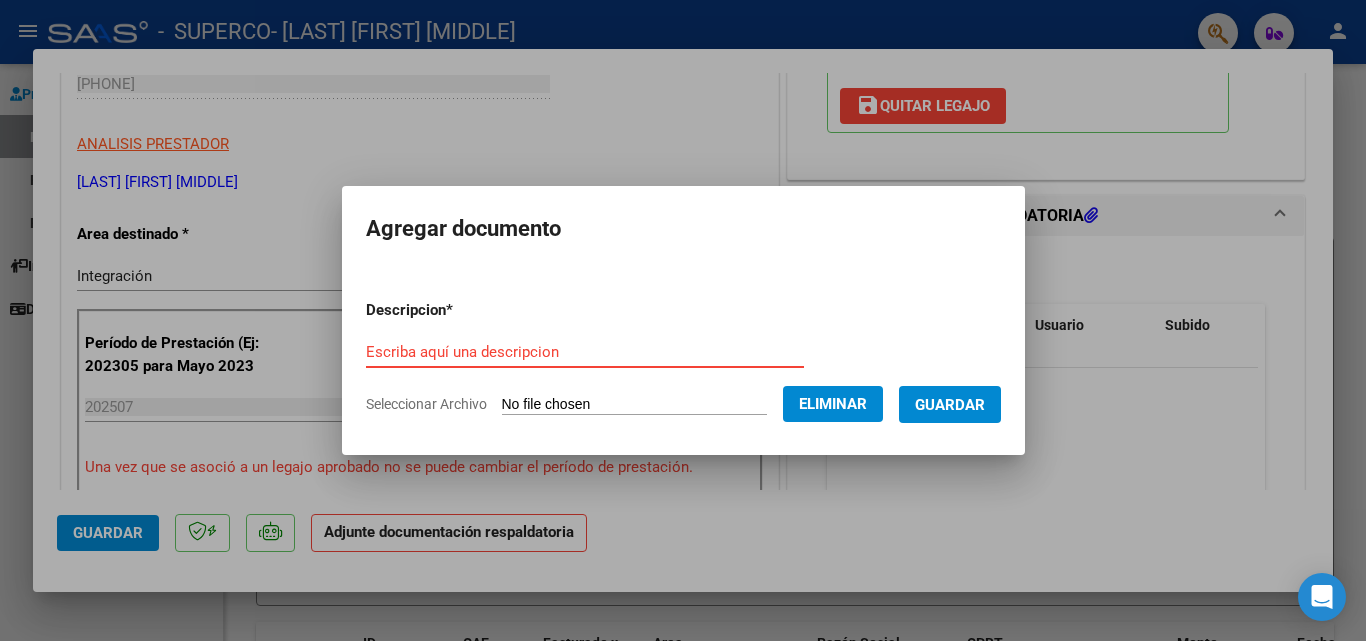 click on "Escriba aquí una descripcion" at bounding box center [585, 352] 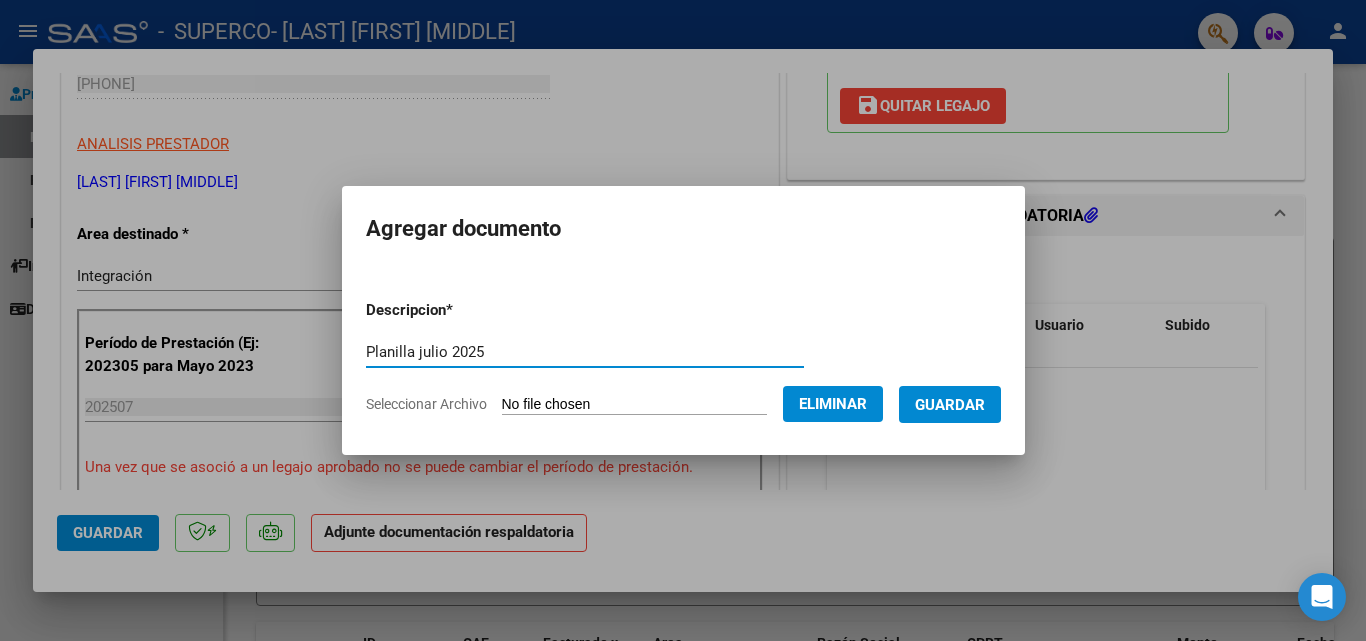 type on "Planilla julio 2025" 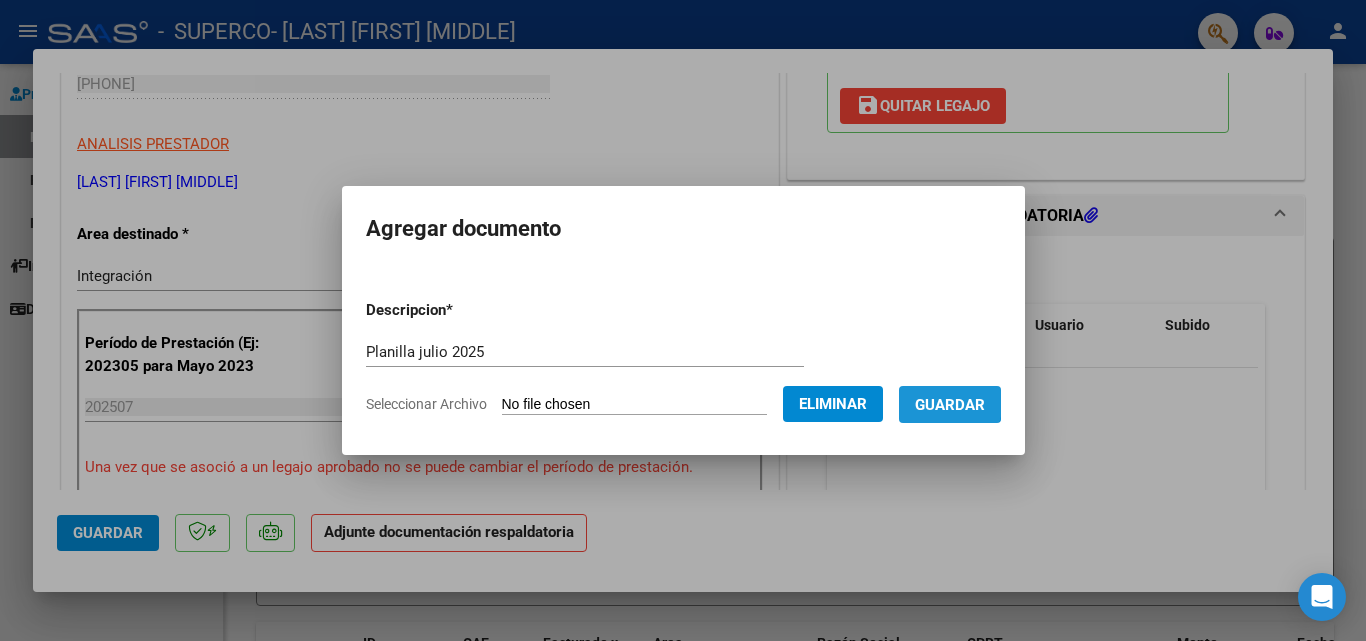 click on "Guardar" at bounding box center (950, 405) 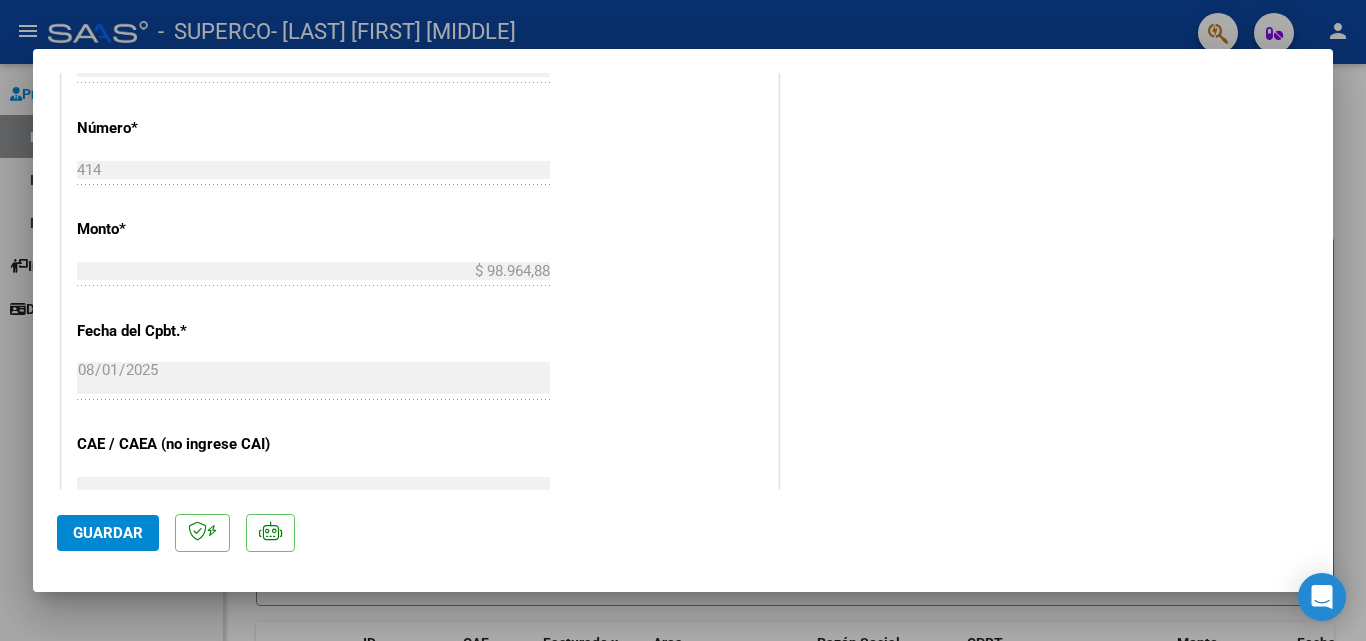 scroll, scrollTop: 1000, scrollLeft: 0, axis: vertical 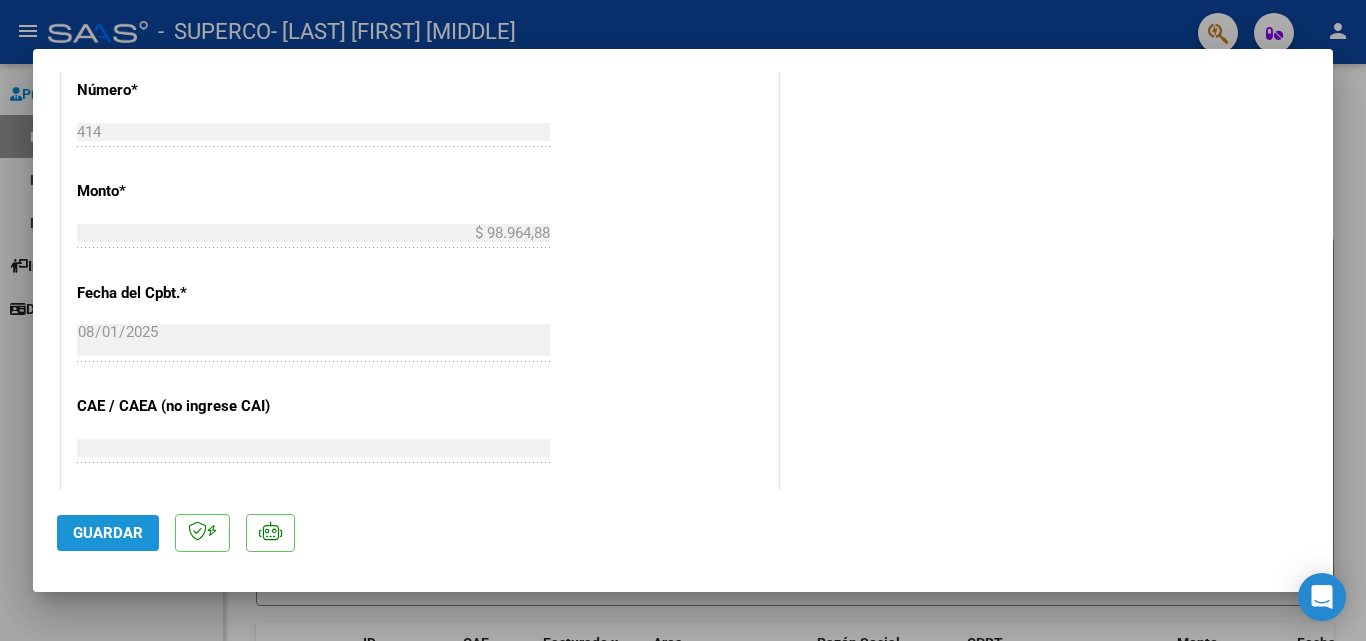 click on "Guardar" 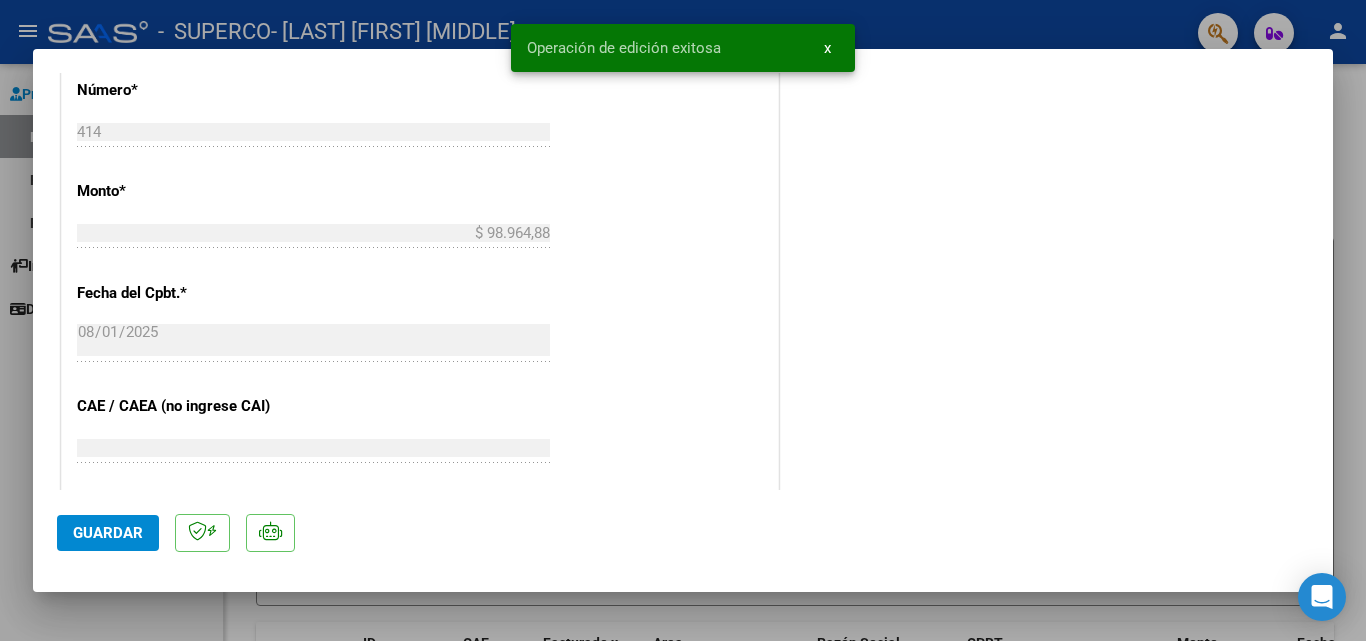 click at bounding box center (683, 320) 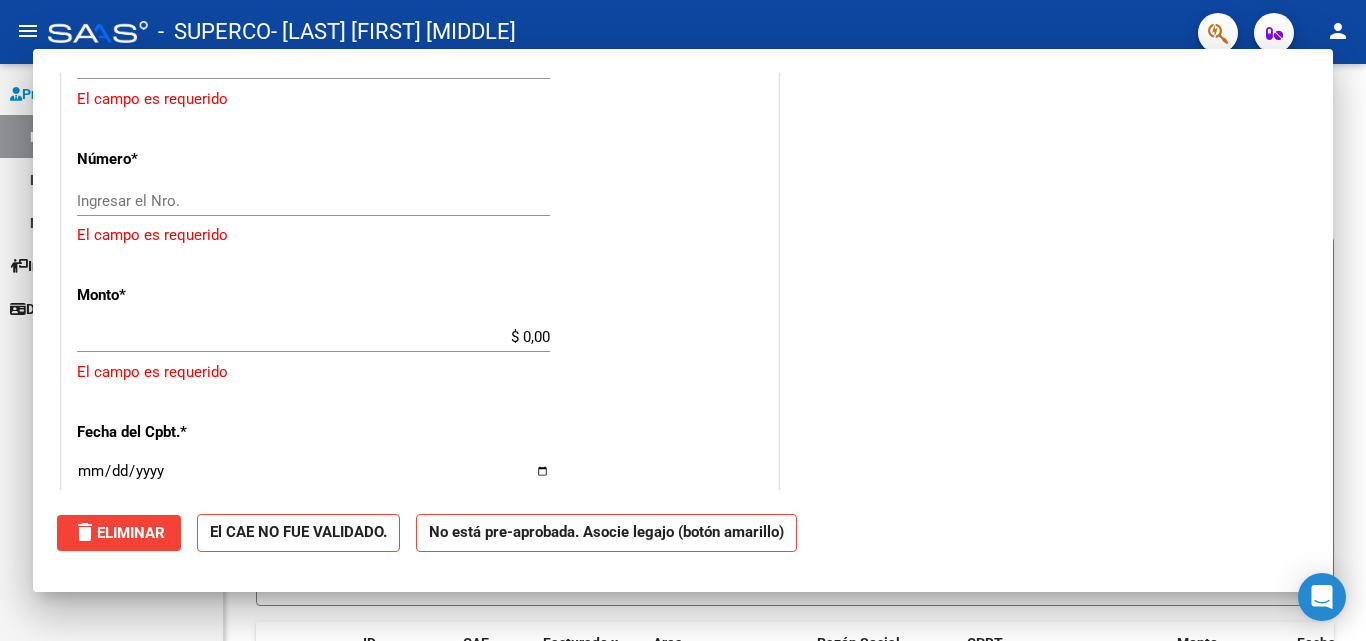 scroll, scrollTop: 0, scrollLeft: 0, axis: both 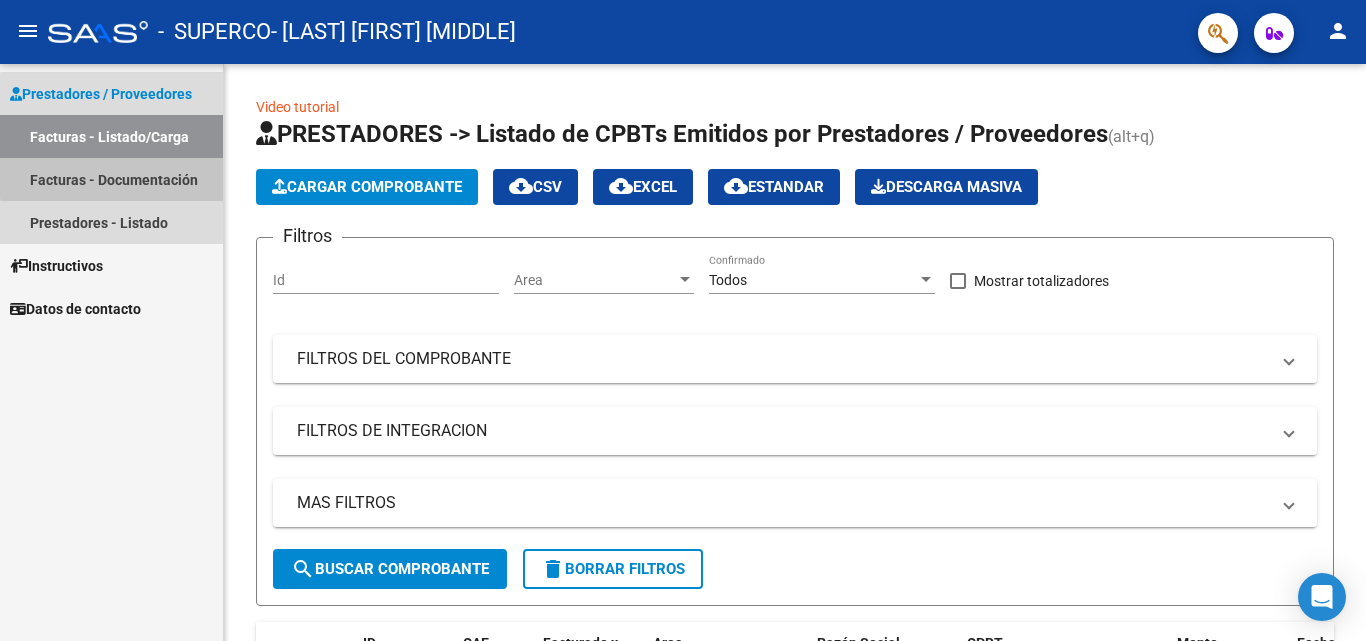 click on "Facturas - Documentación" at bounding box center [111, 179] 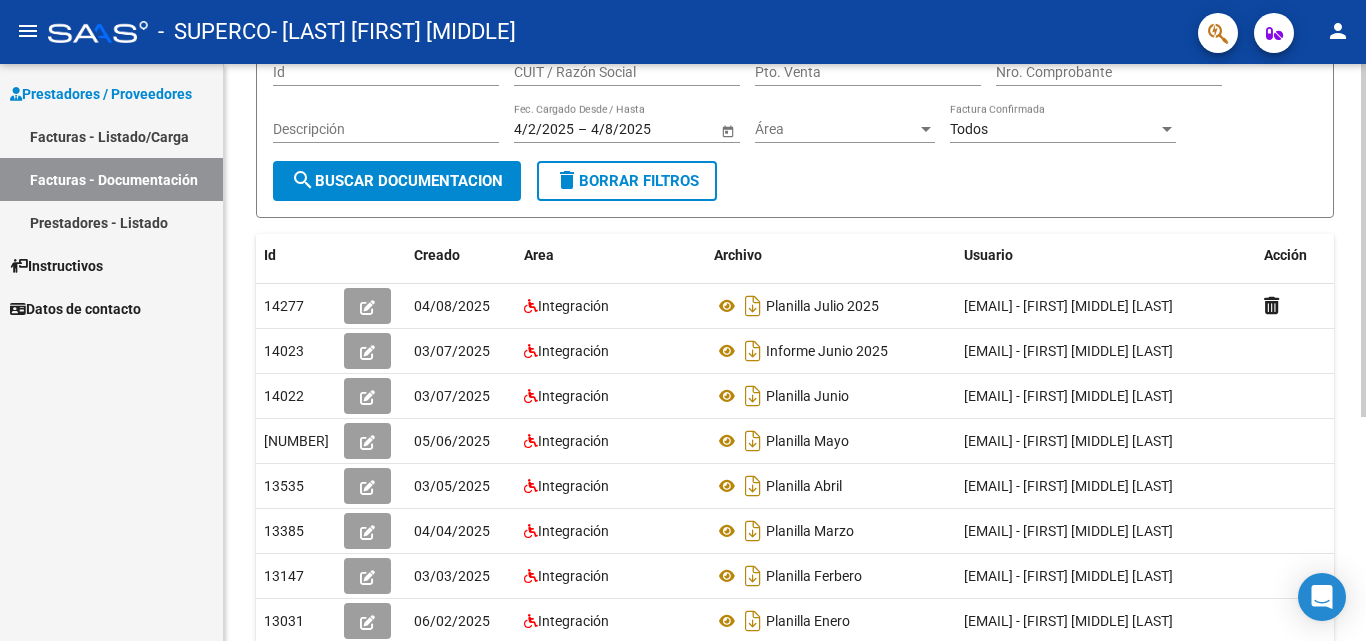 scroll, scrollTop: 190, scrollLeft: 0, axis: vertical 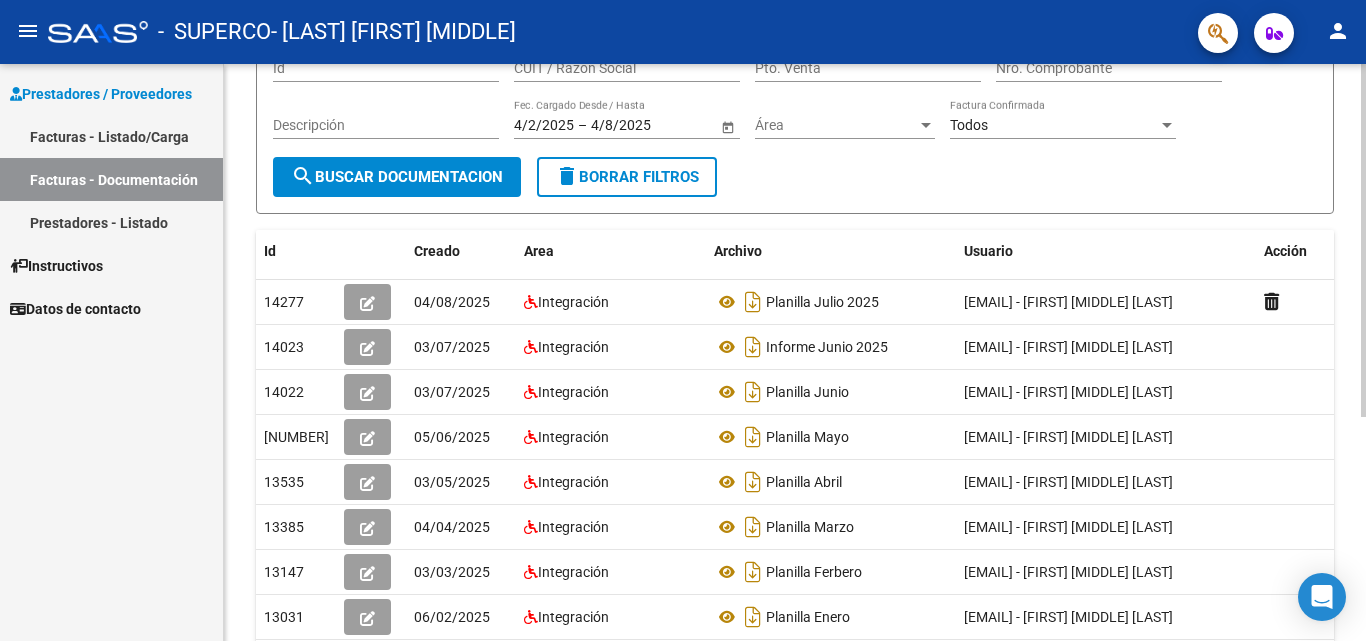 click 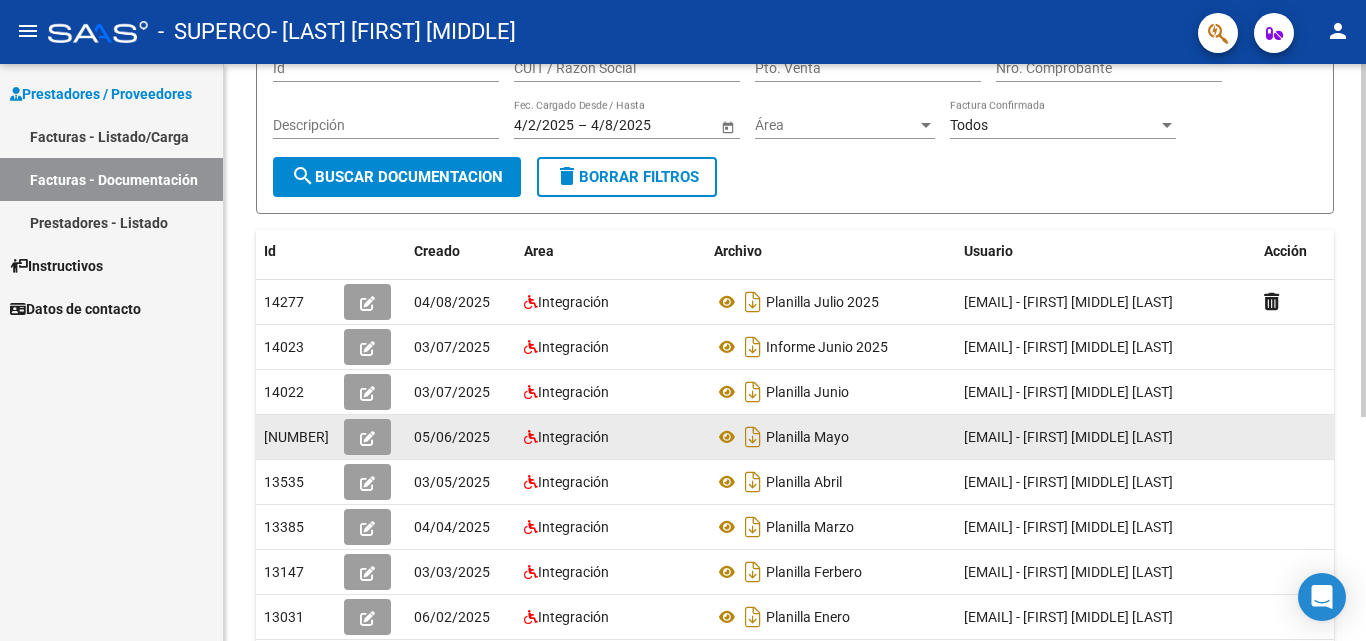 click on "[EMAIL] - [FIRST] [MIDDLE] [LAST]" 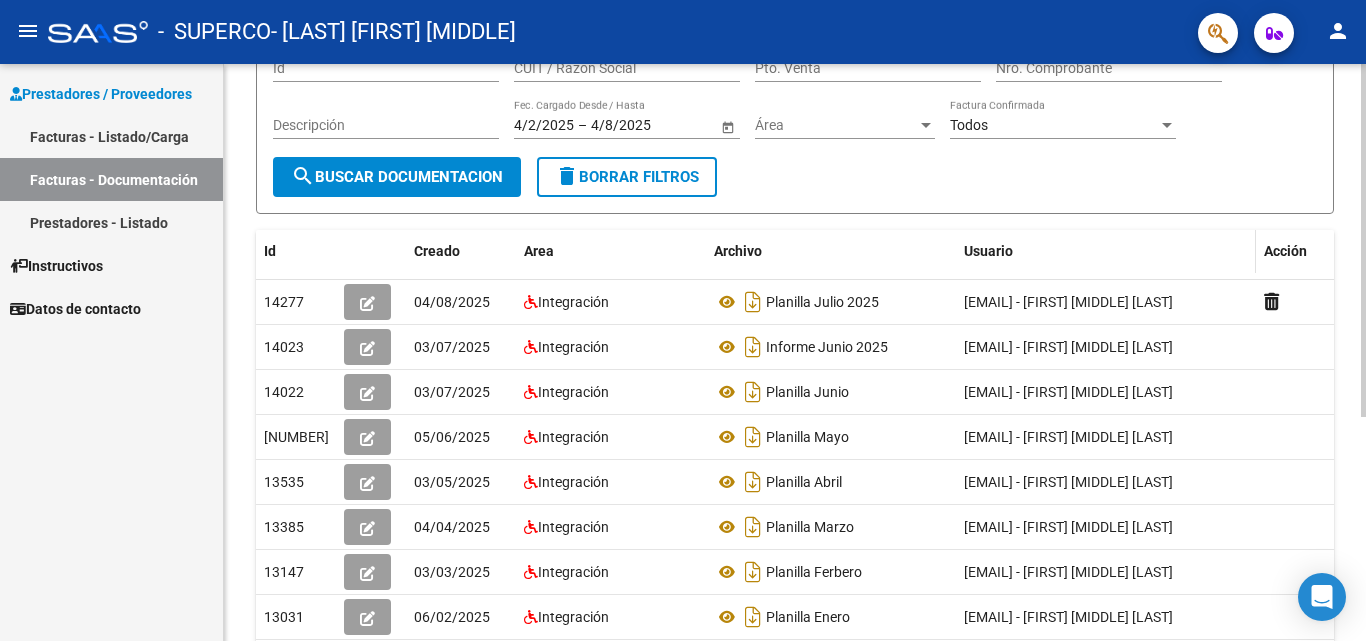 click on "Usuario" 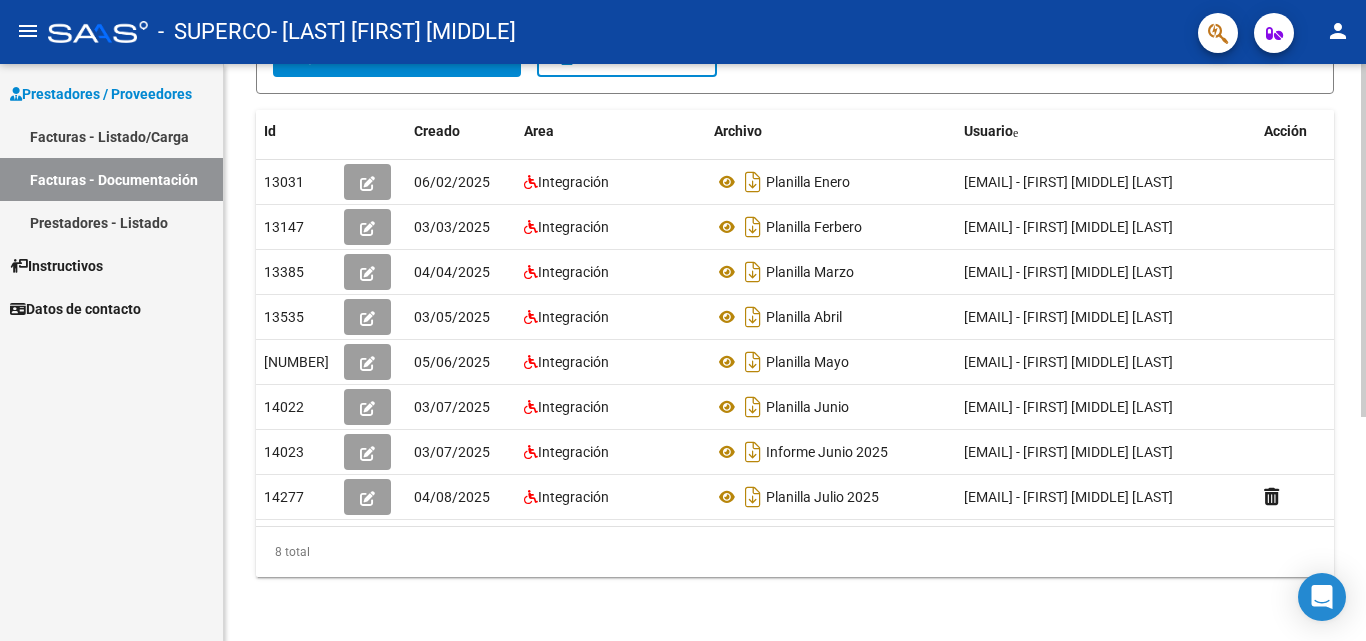 scroll, scrollTop: 366, scrollLeft: 0, axis: vertical 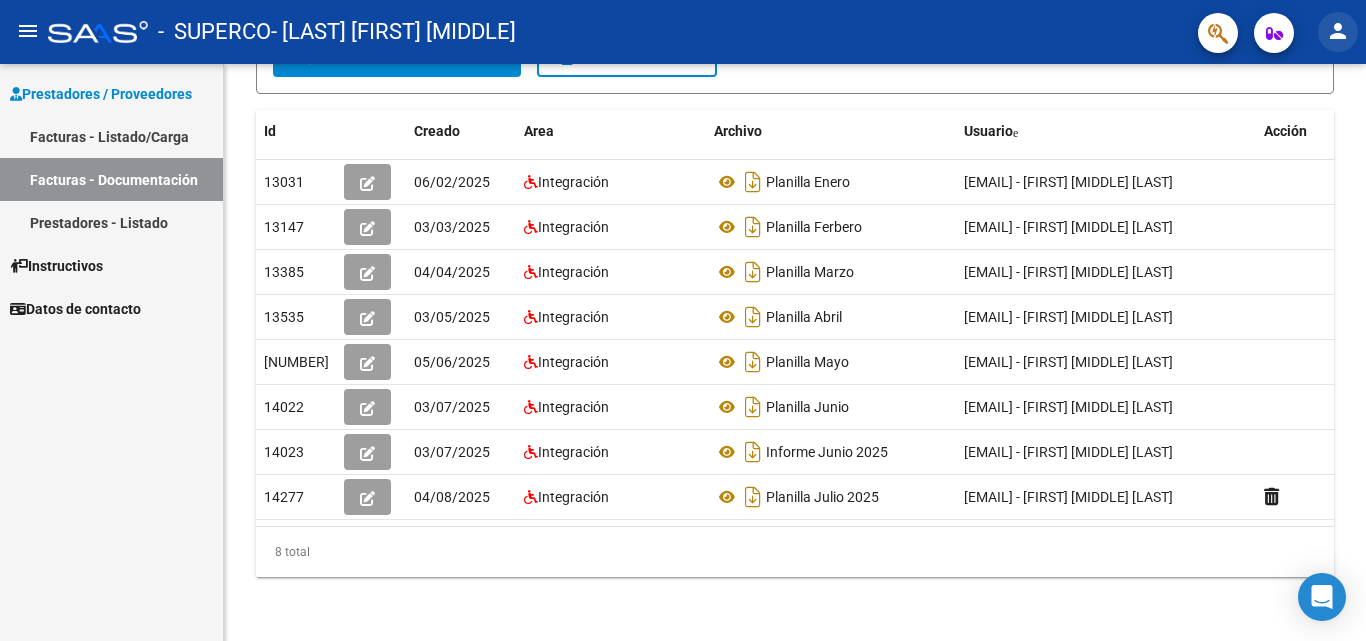 click on "person" 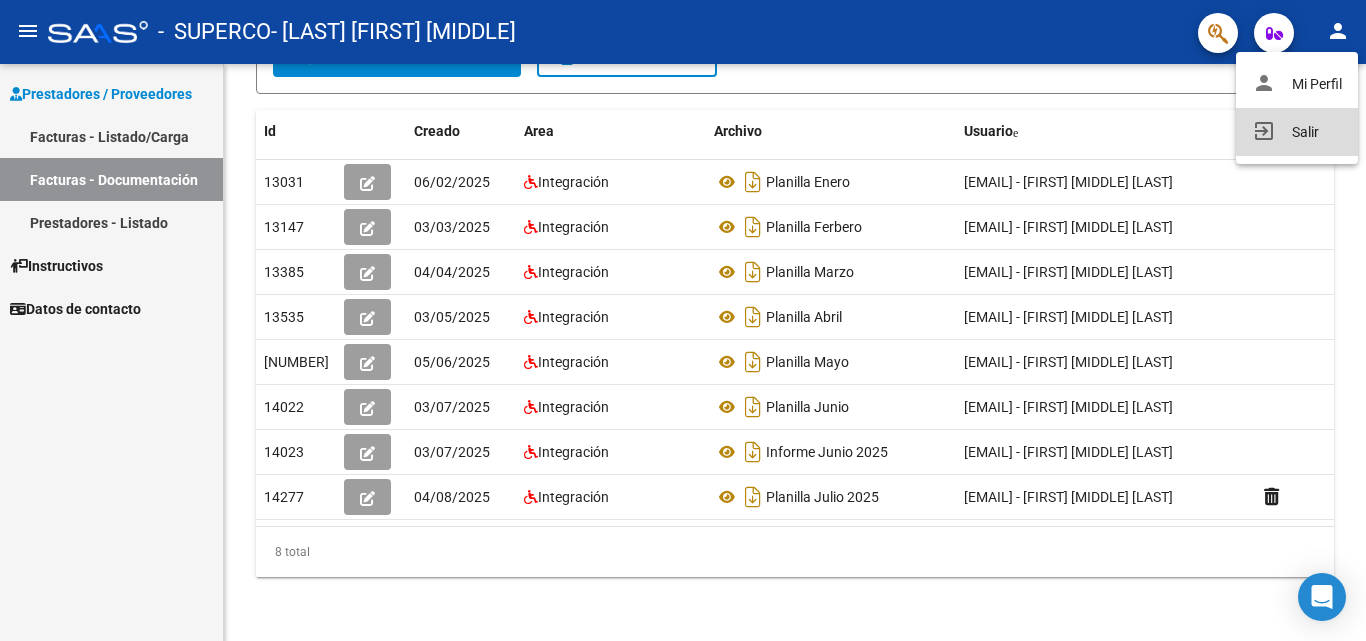 click on "exit_to_app  Salir" at bounding box center [1297, 132] 